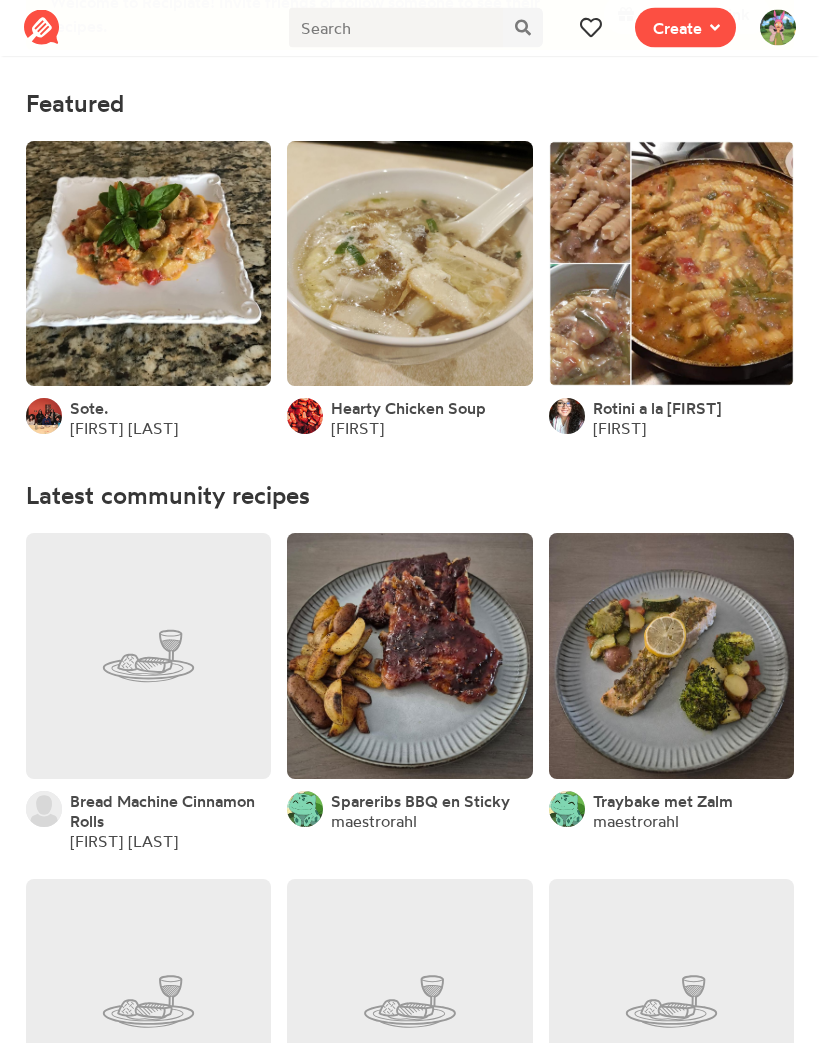 scroll, scrollTop: 0, scrollLeft: 0, axis: both 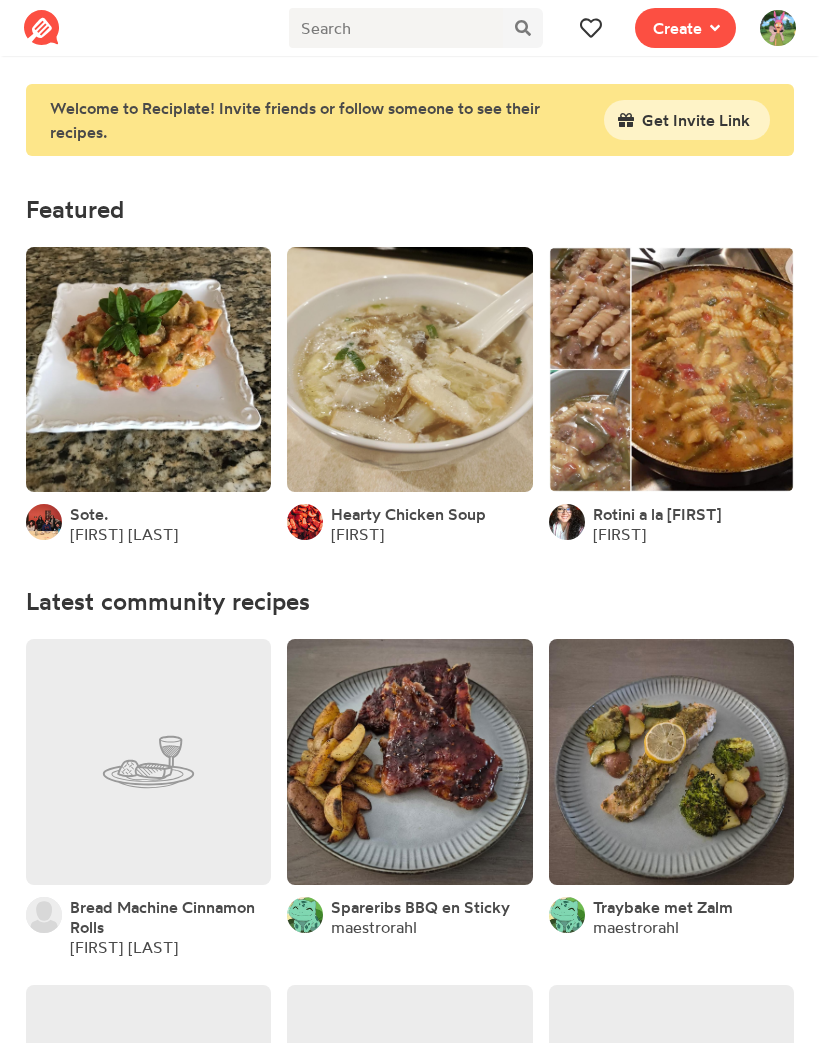 click at bounding box center (778, 28) 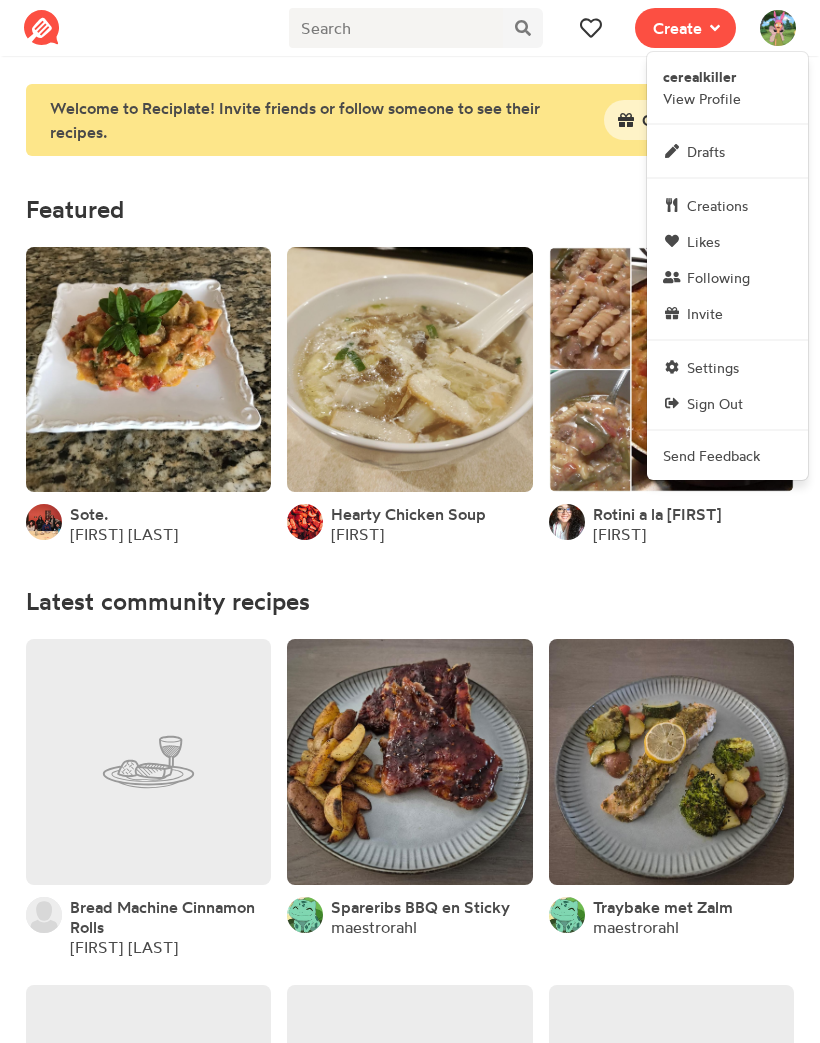 click on "Welcome to Reciplate! Invite friends or follow someone to see their recipes. Get Invite Link" at bounding box center [410, 120] 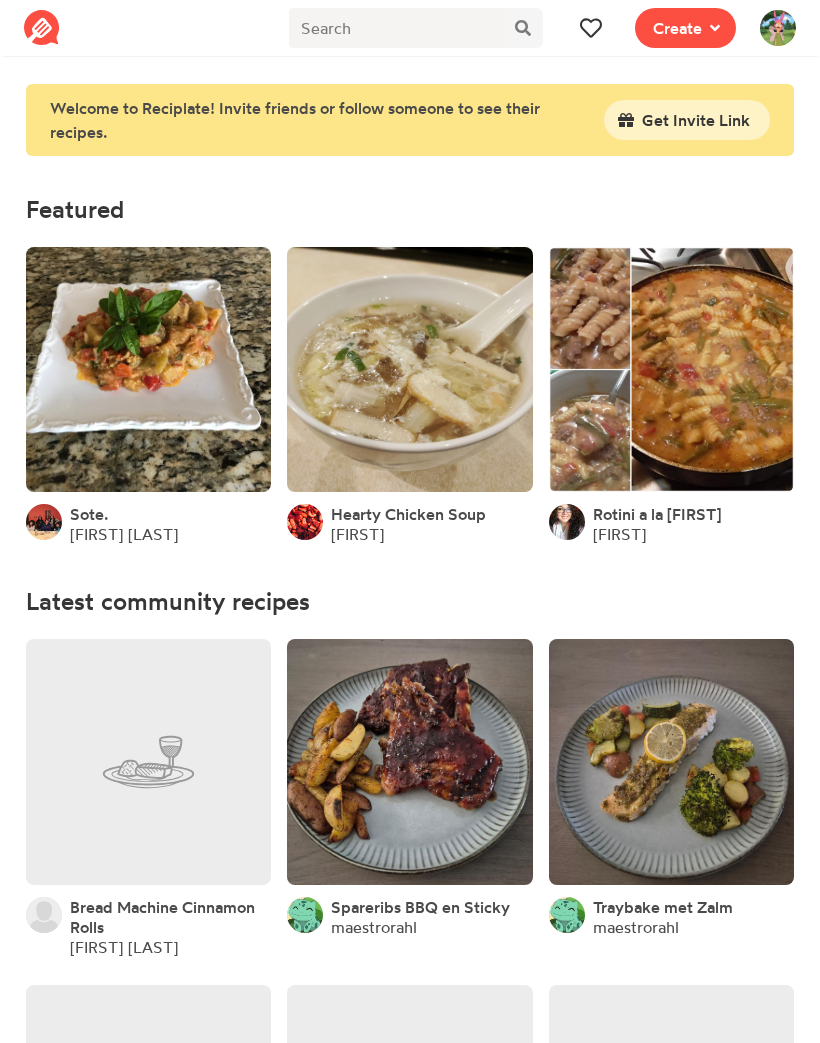 click at bounding box center (591, 28) 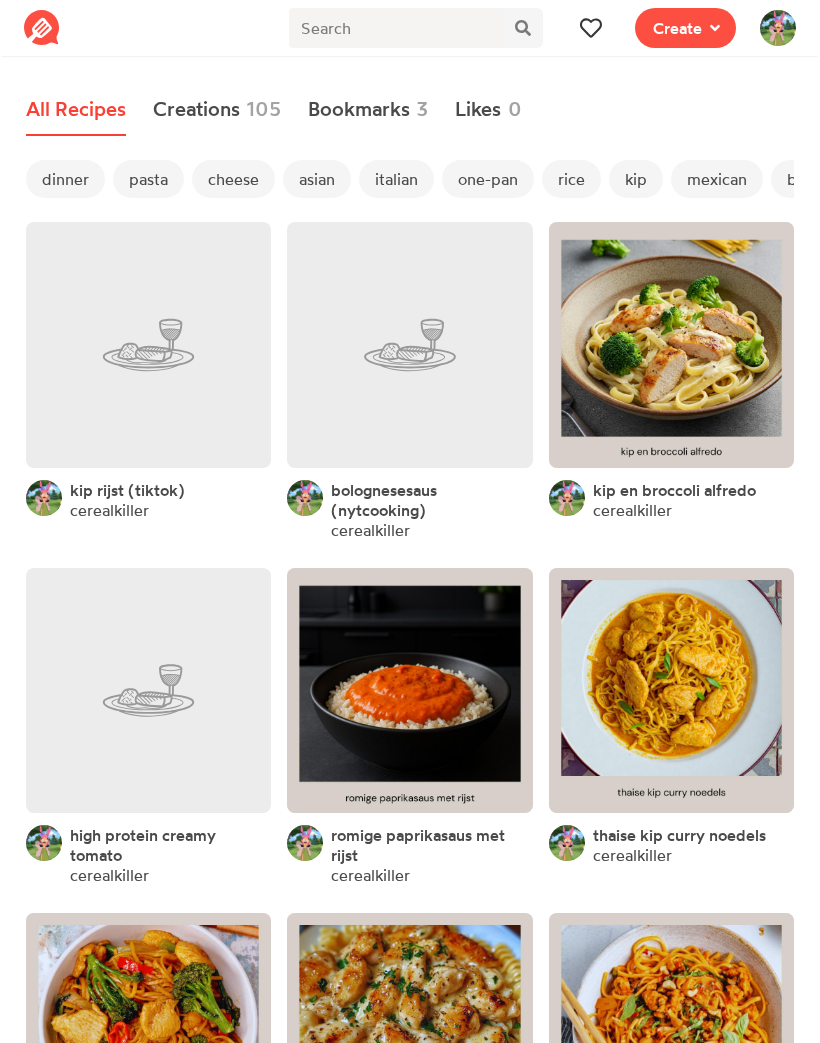scroll, scrollTop: 0, scrollLeft: 0, axis: both 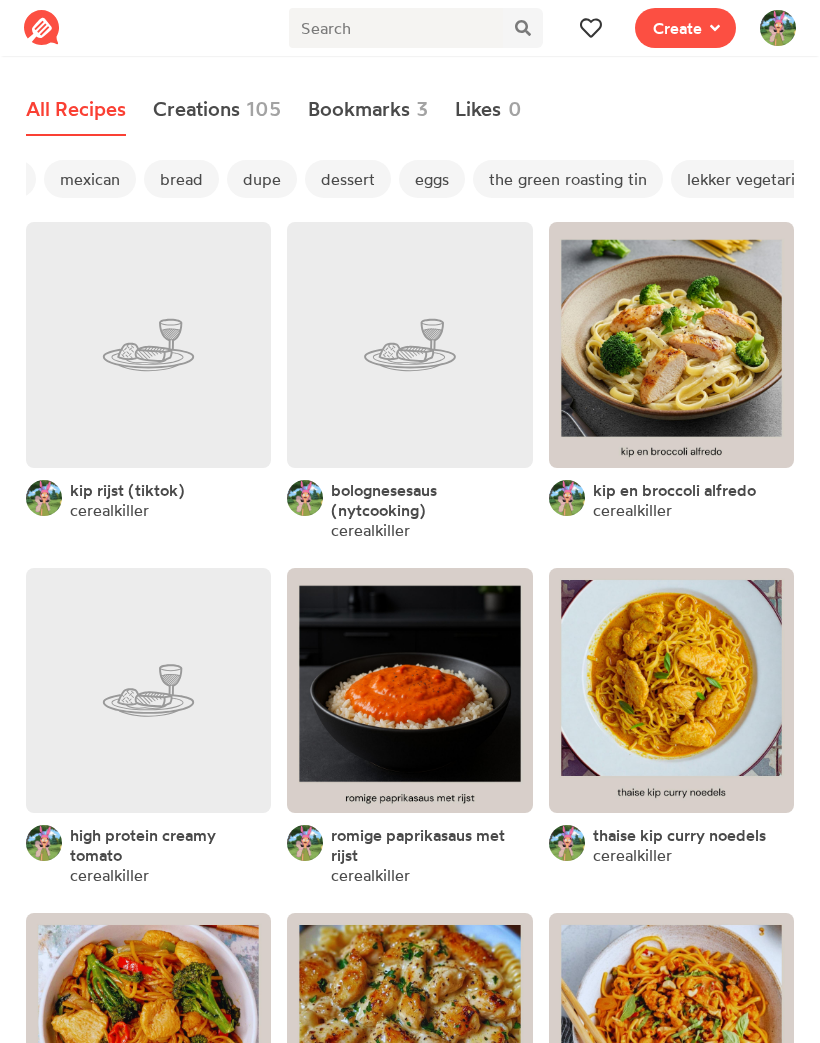 click on "dupe" at bounding box center (262, 179) 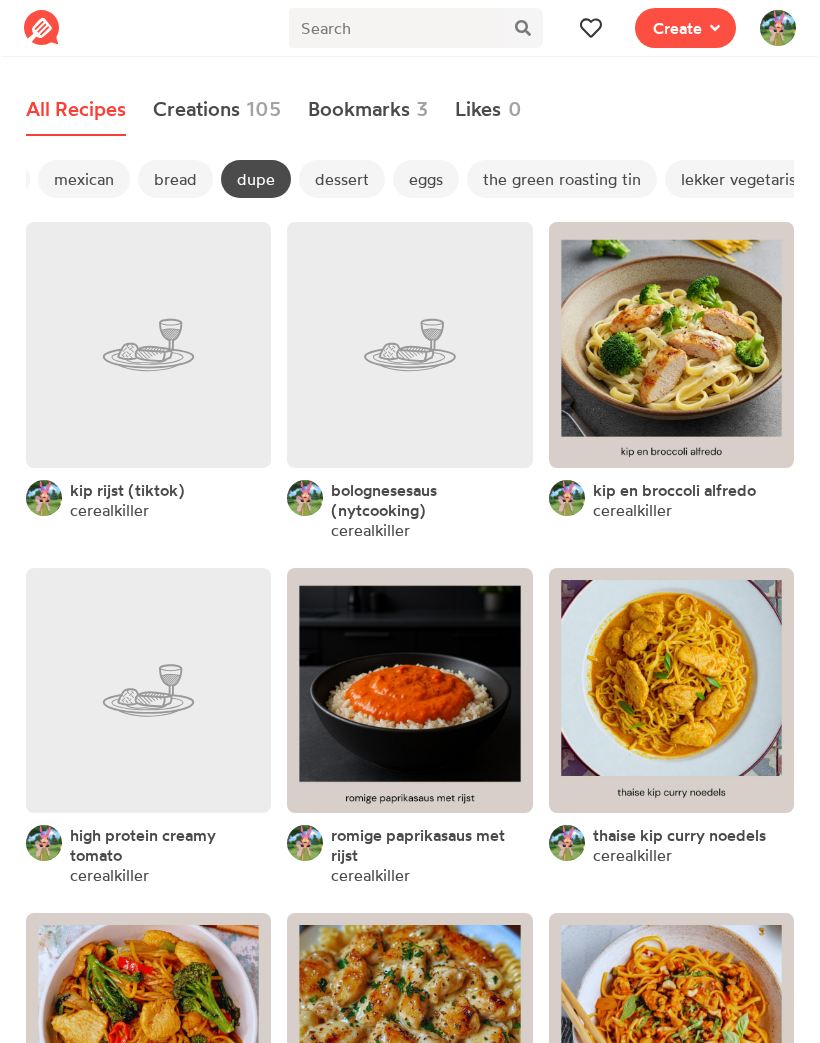 scroll, scrollTop: 0, scrollLeft: 635, axis: horizontal 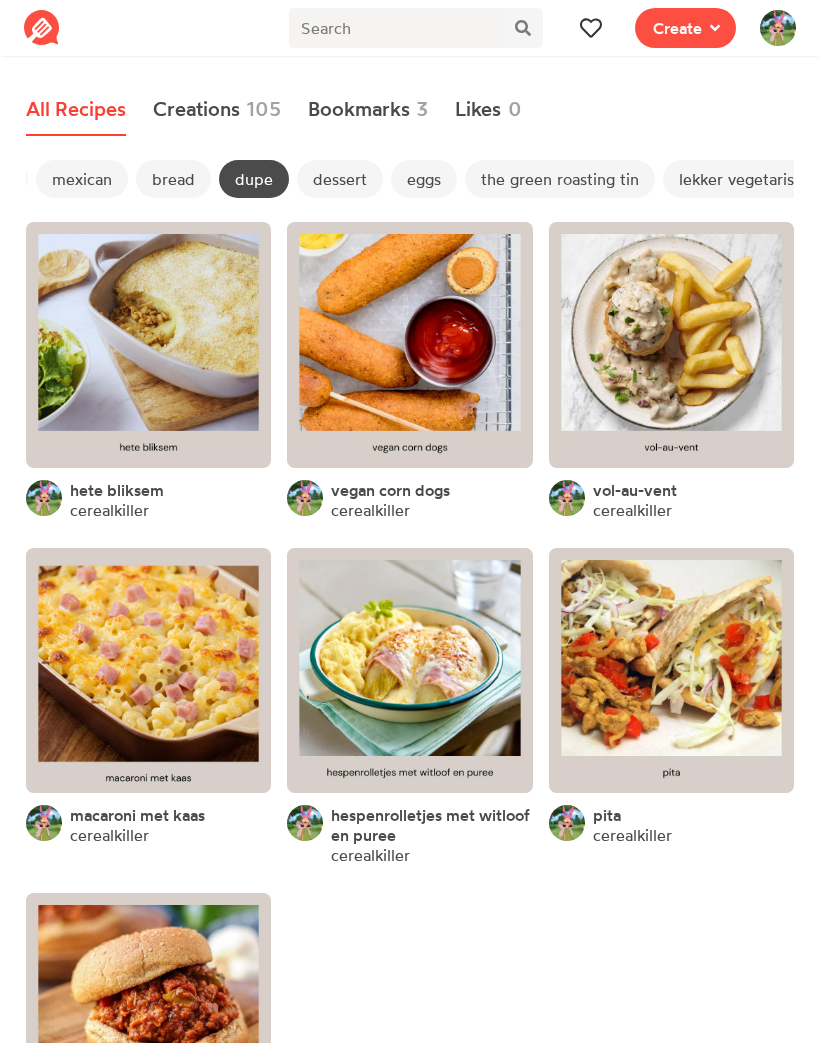 click at bounding box center [409, 344] 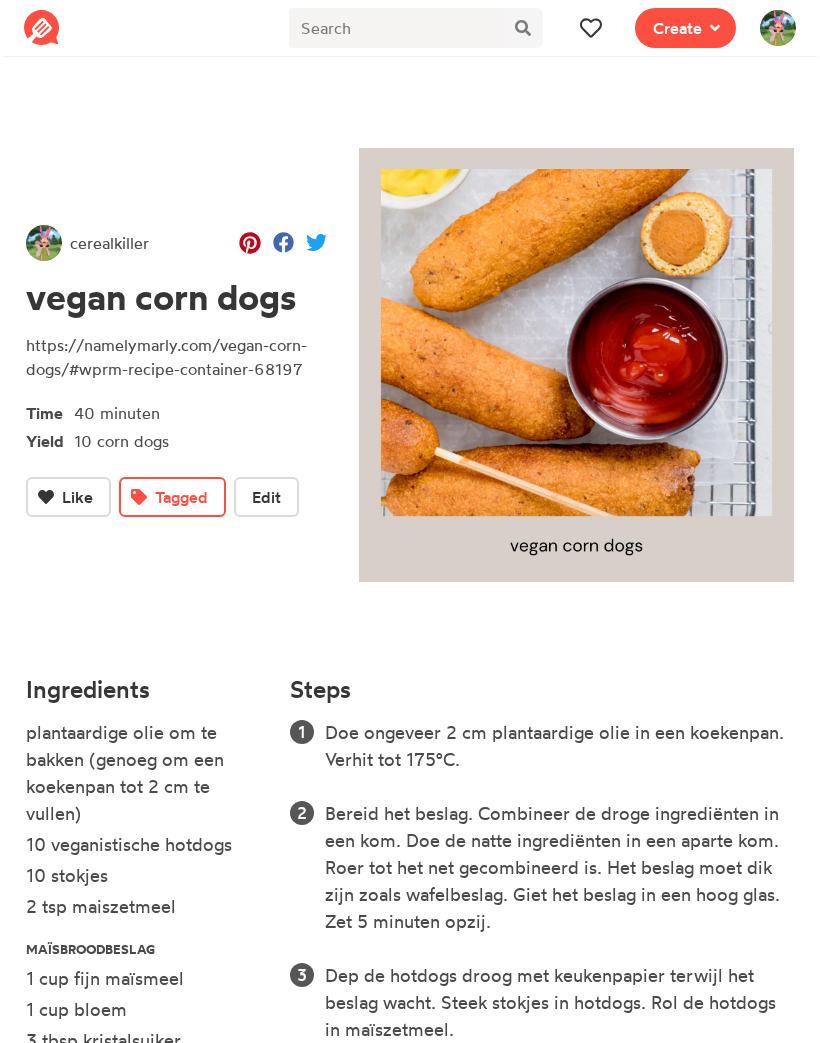 click on "Edit" at bounding box center [266, 497] 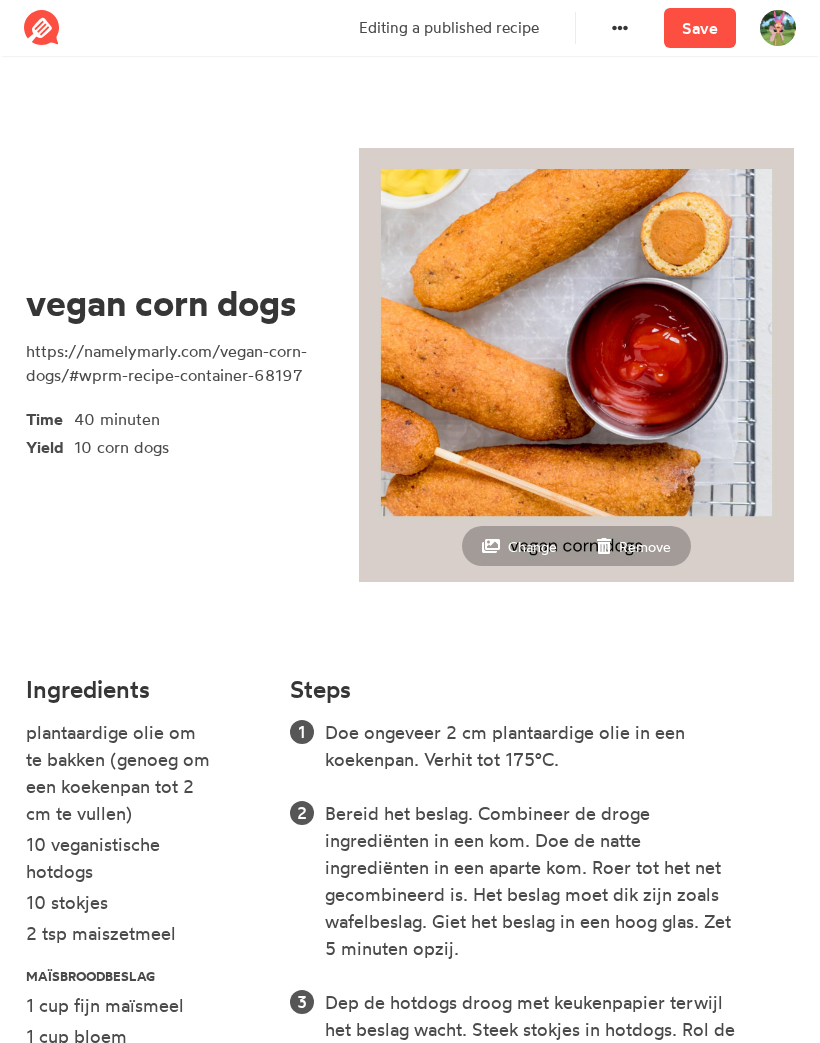 click 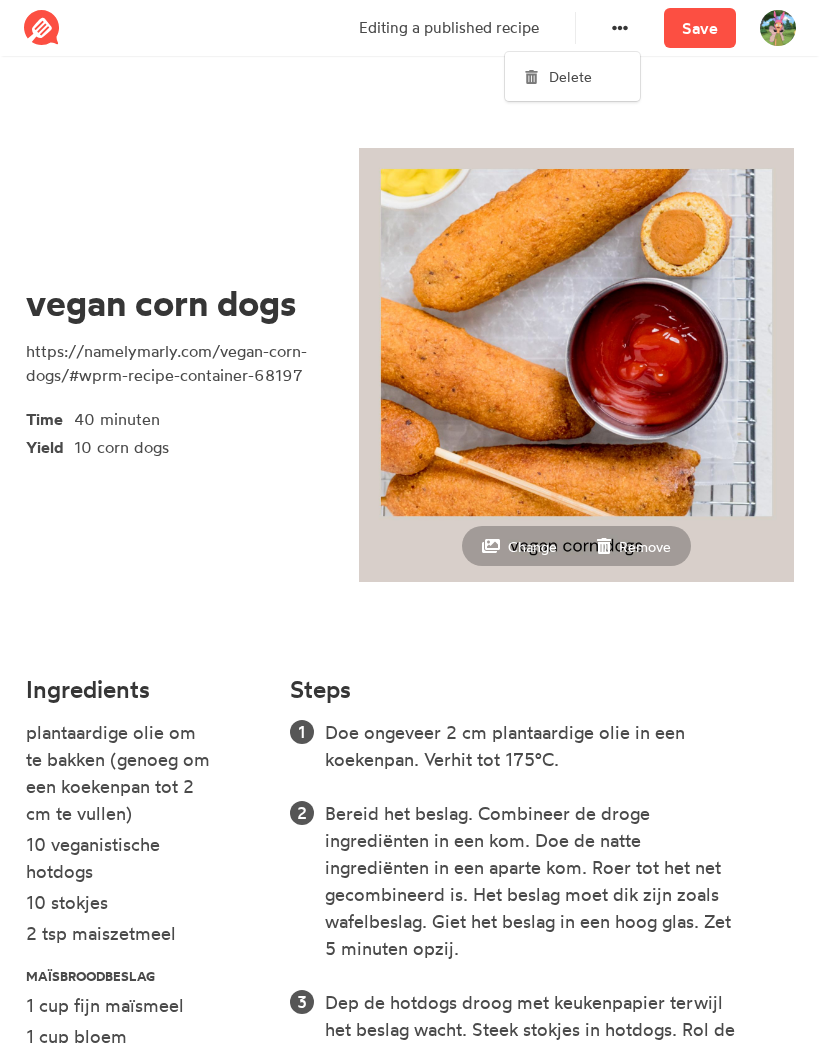 click on "Delete" at bounding box center [572, 76] 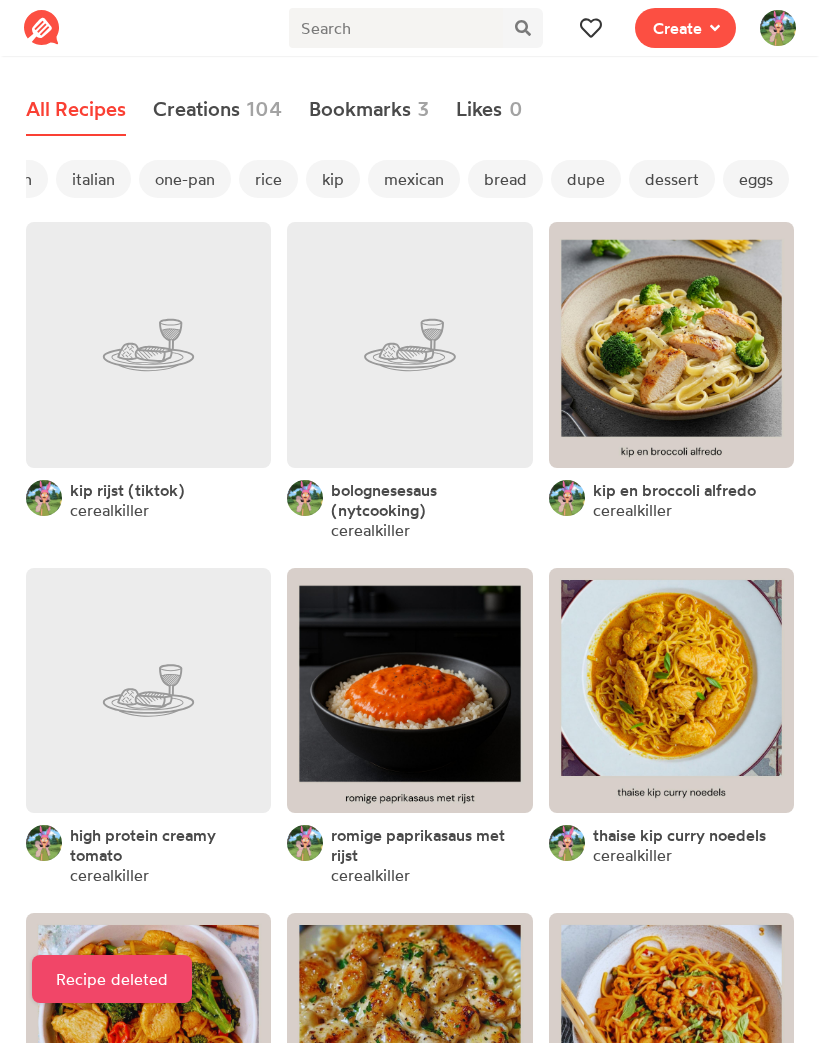scroll, scrollTop: 0, scrollLeft: 315, axis: horizontal 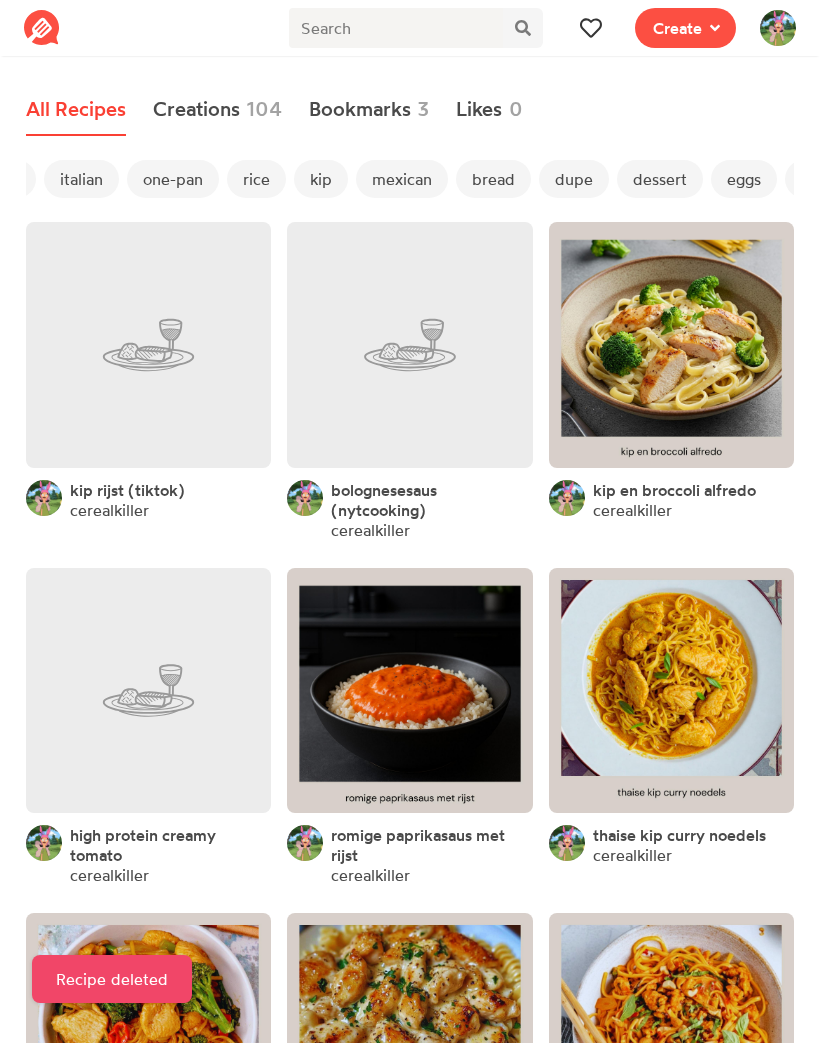 click on "dupe" at bounding box center (574, 179) 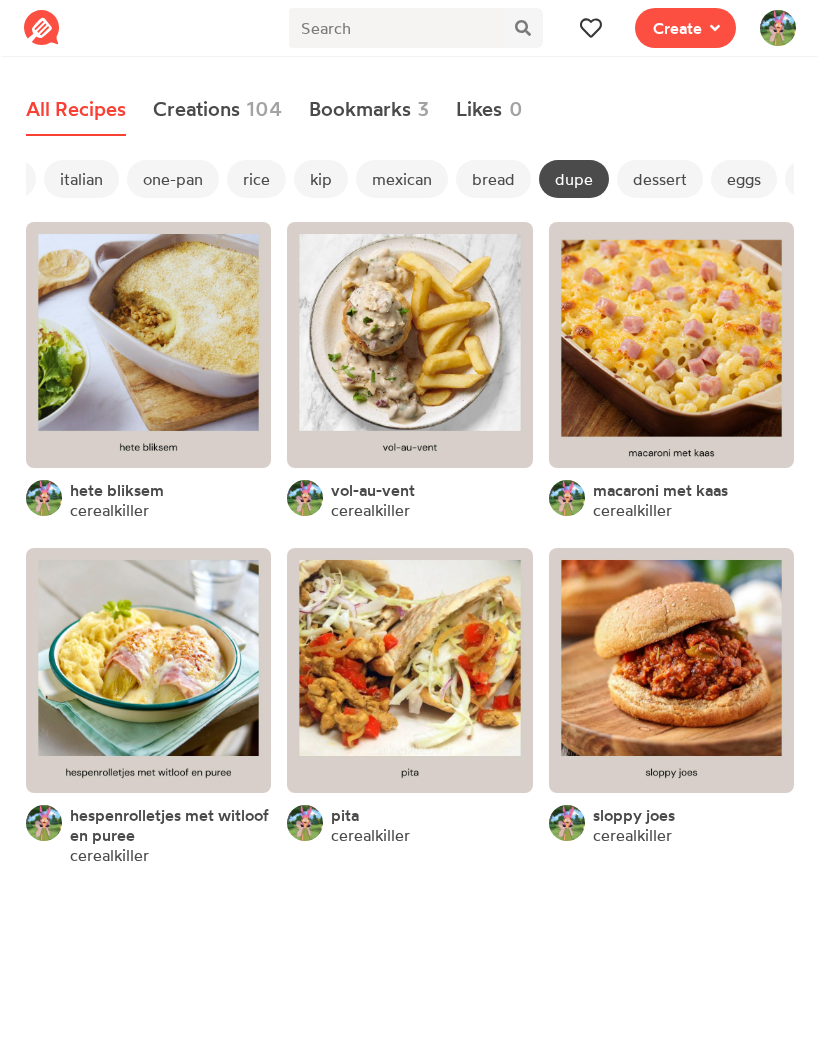 click at bounding box center [409, 344] 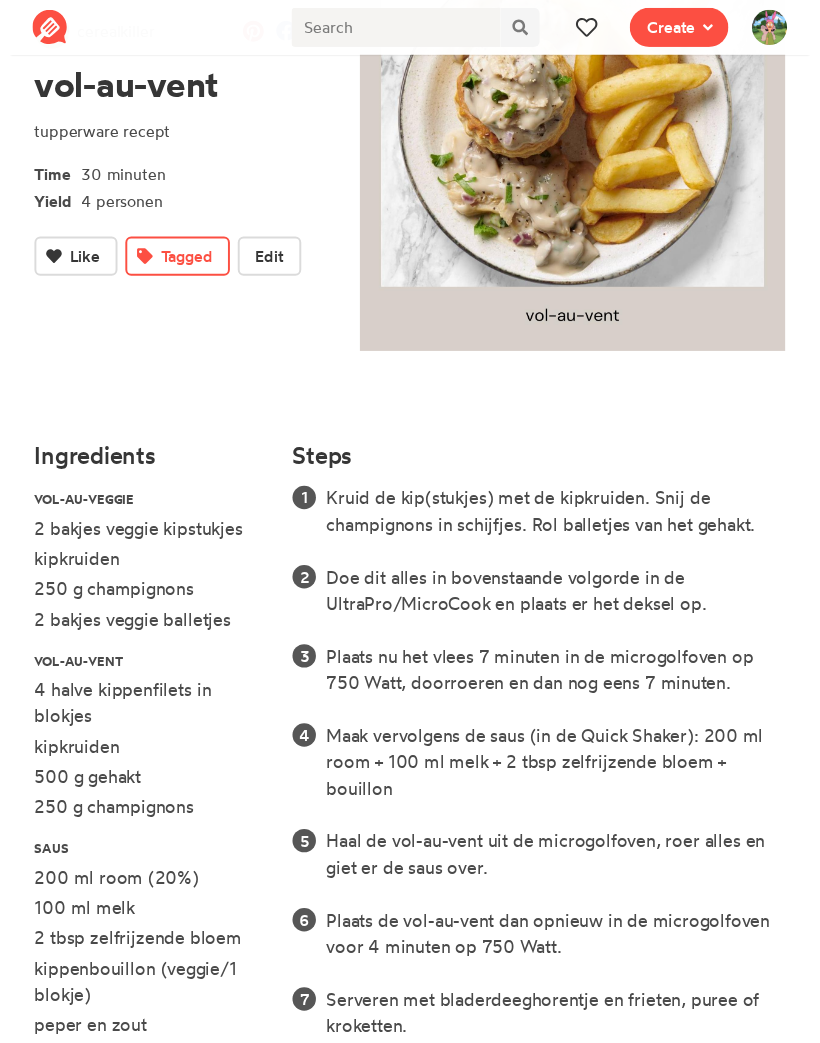 scroll, scrollTop: 241, scrollLeft: 0, axis: vertical 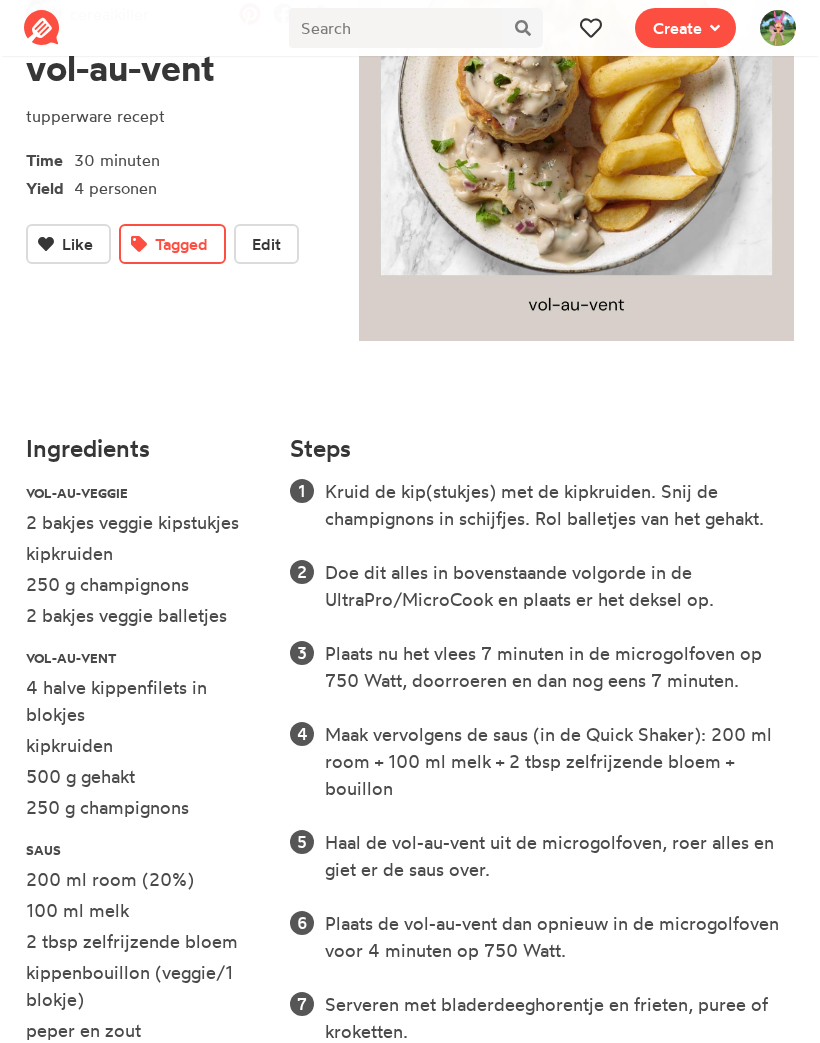 click at bounding box center [591, 28] 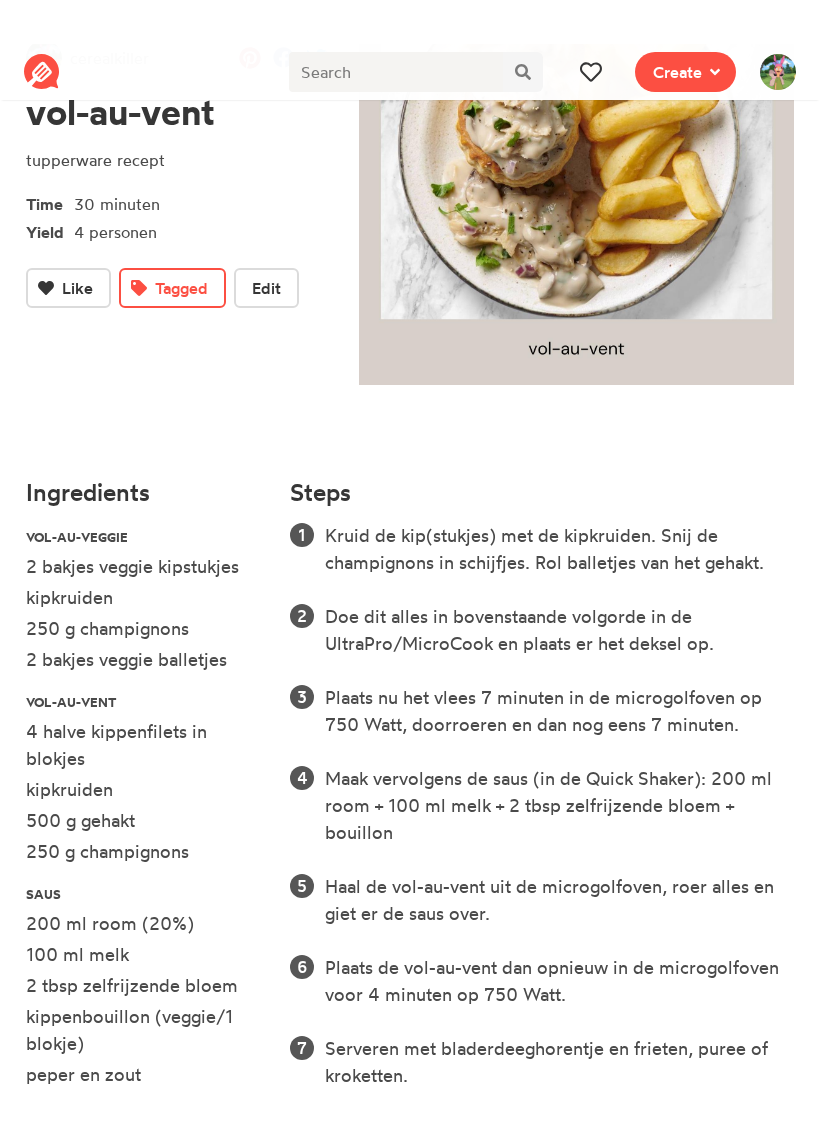 scroll, scrollTop: 0, scrollLeft: 0, axis: both 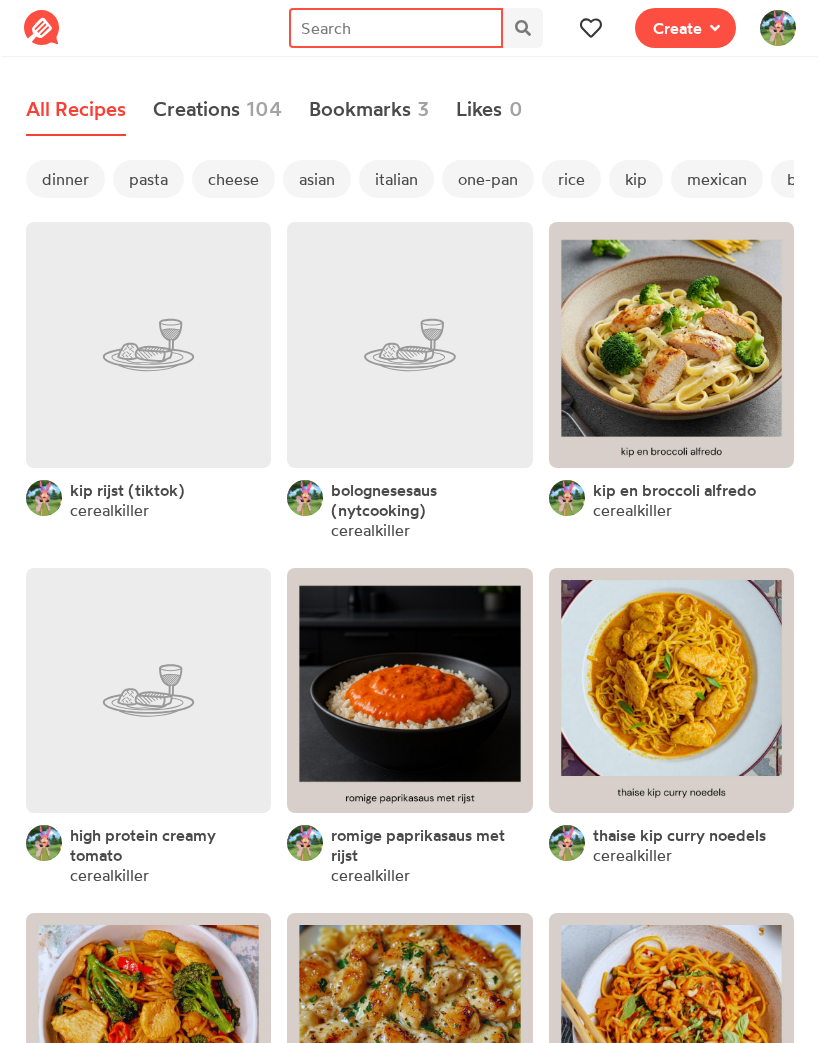 click at bounding box center (395, 28) 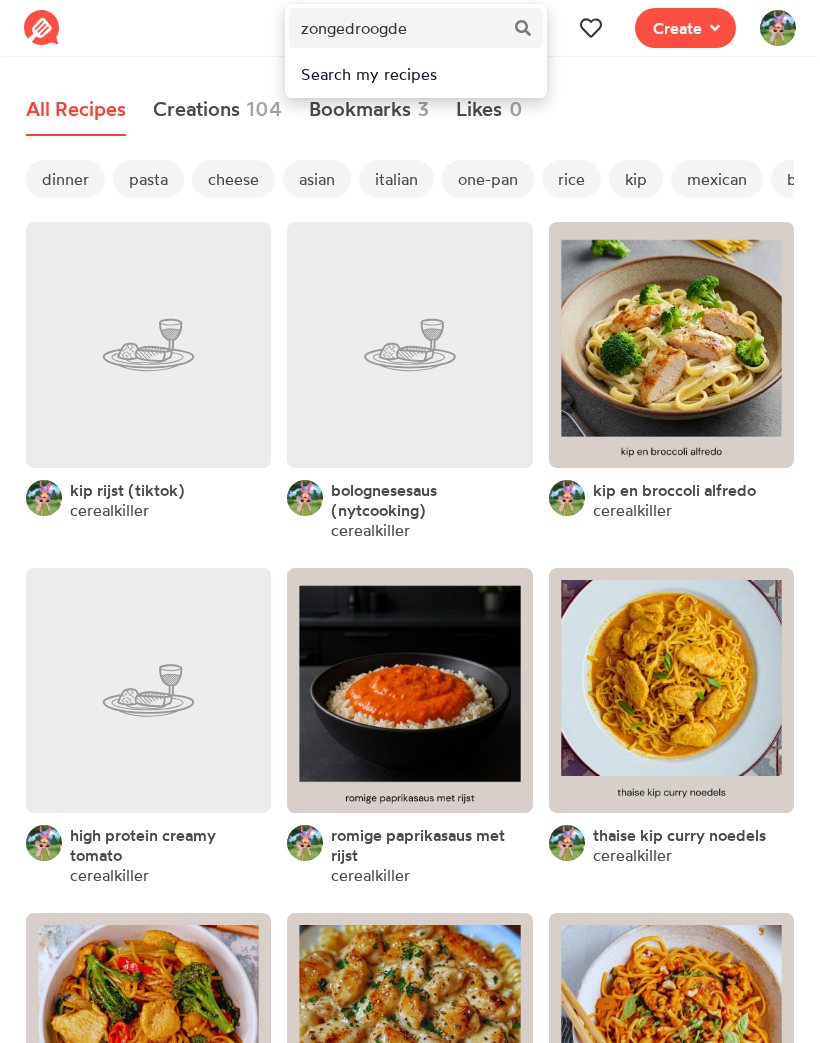 click on "Search my recipes" at bounding box center [415, 74] 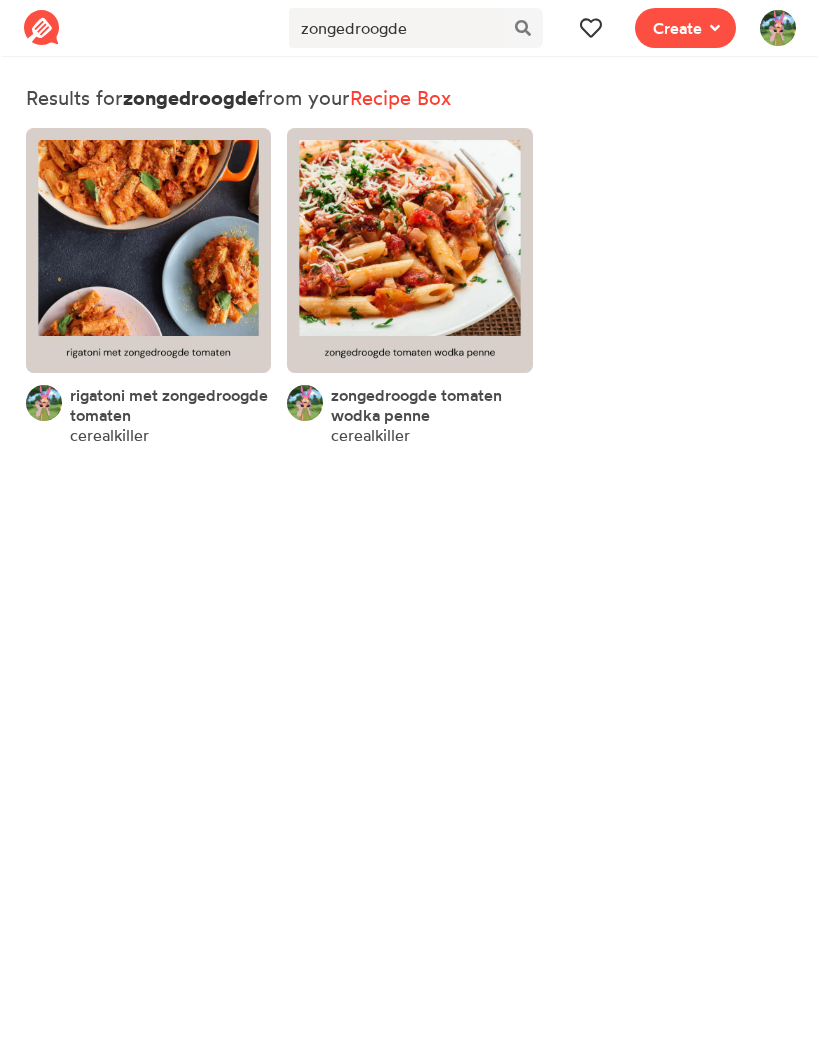 click at bounding box center (148, 250) 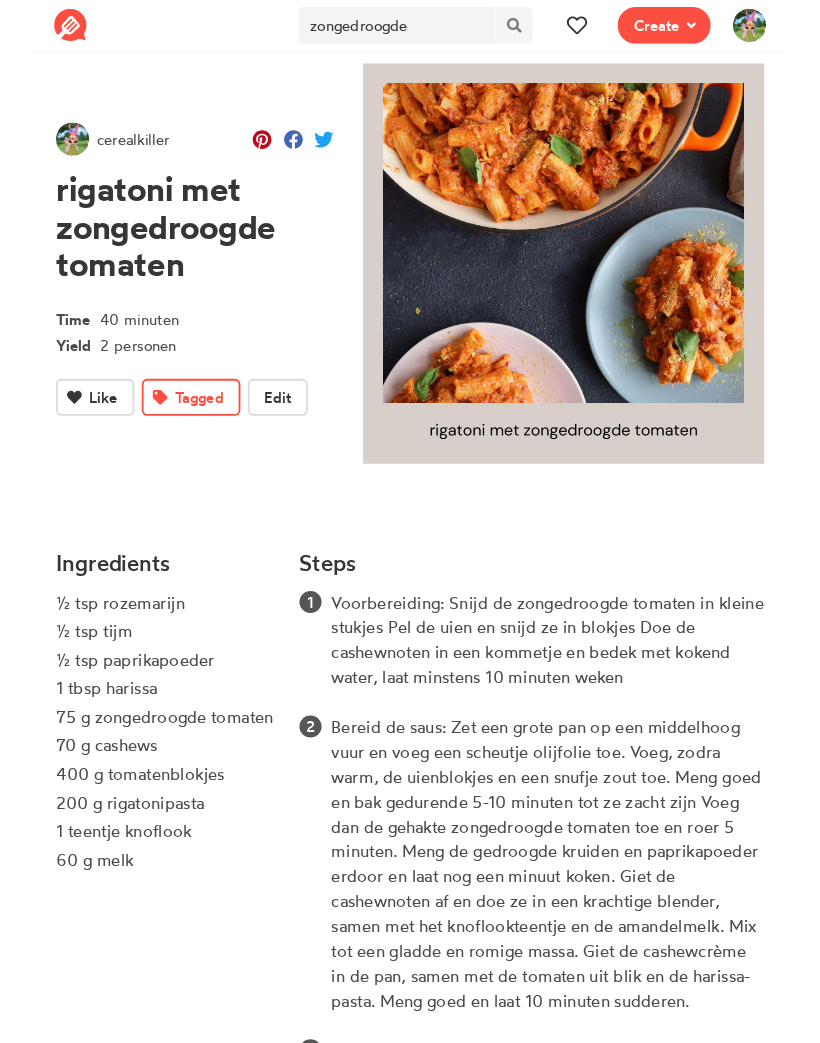 scroll, scrollTop: 189, scrollLeft: 0, axis: vertical 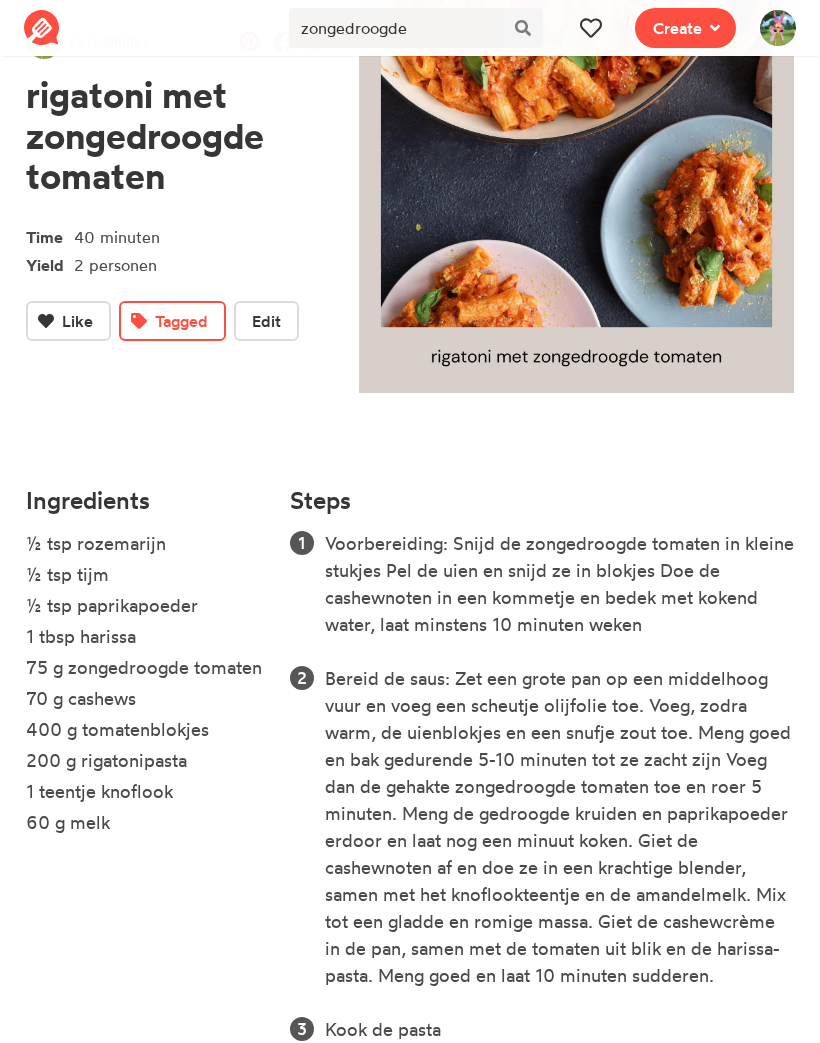 click 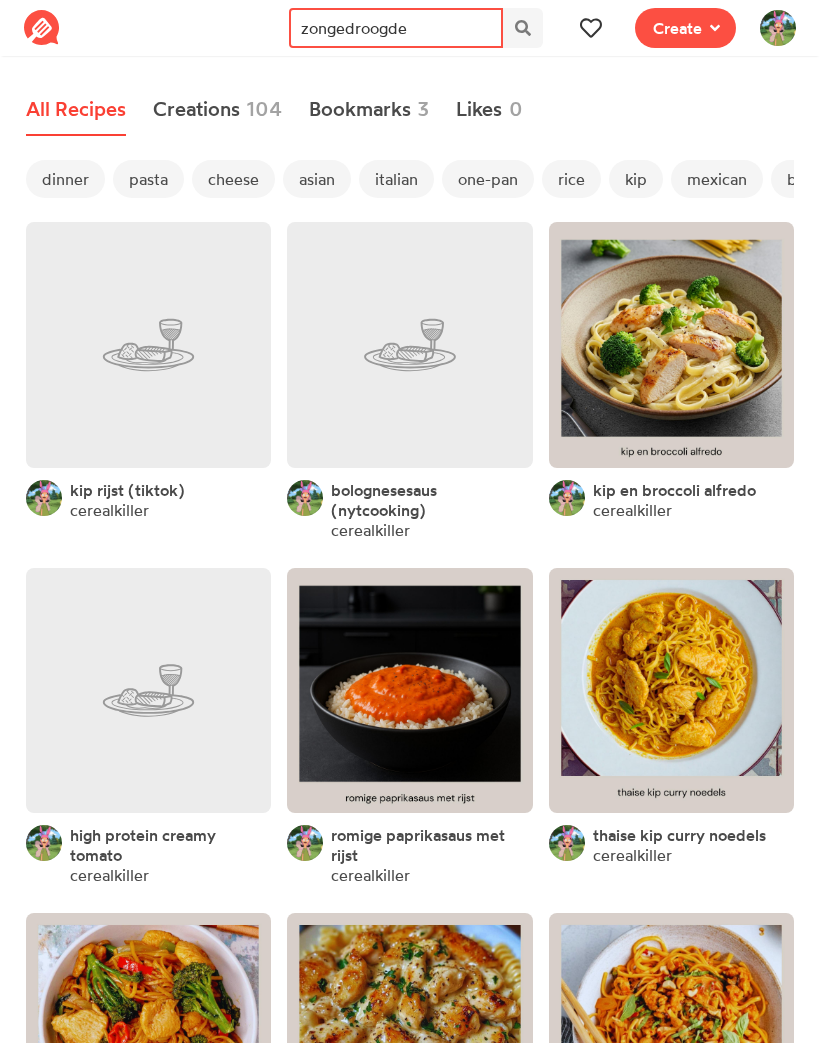 click on "zongedroogde" at bounding box center (395, 28) 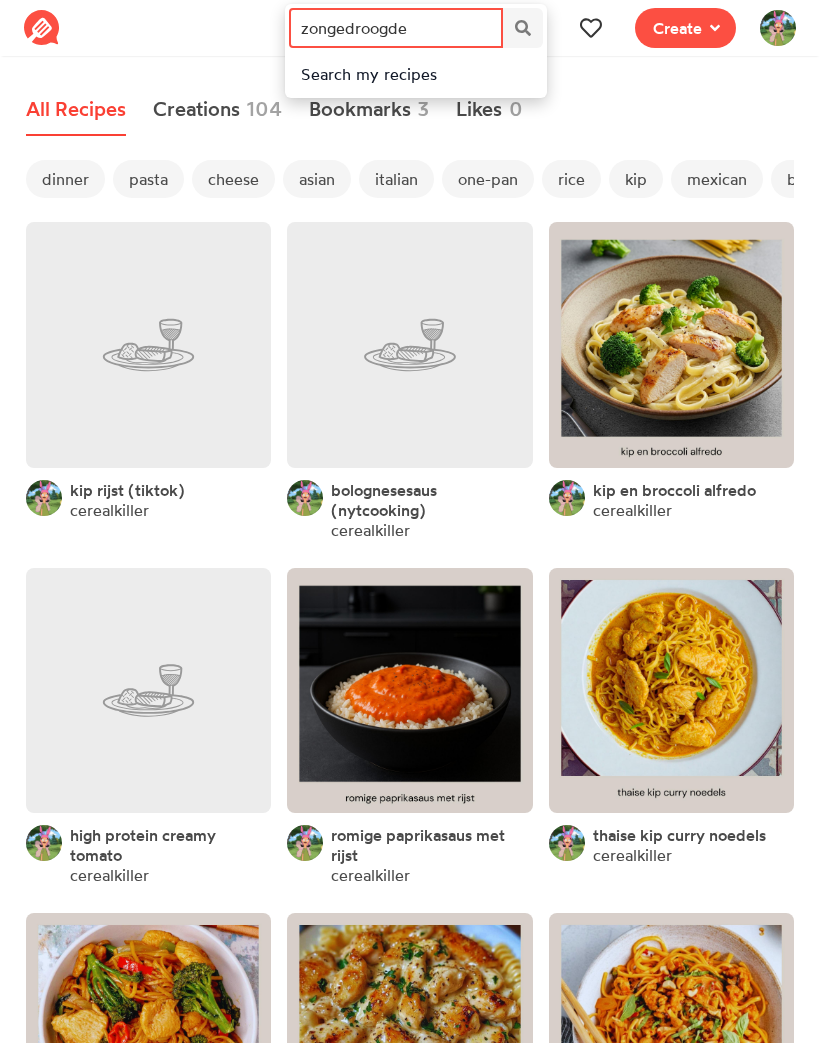 click on "zongedroogde" at bounding box center [395, 28] 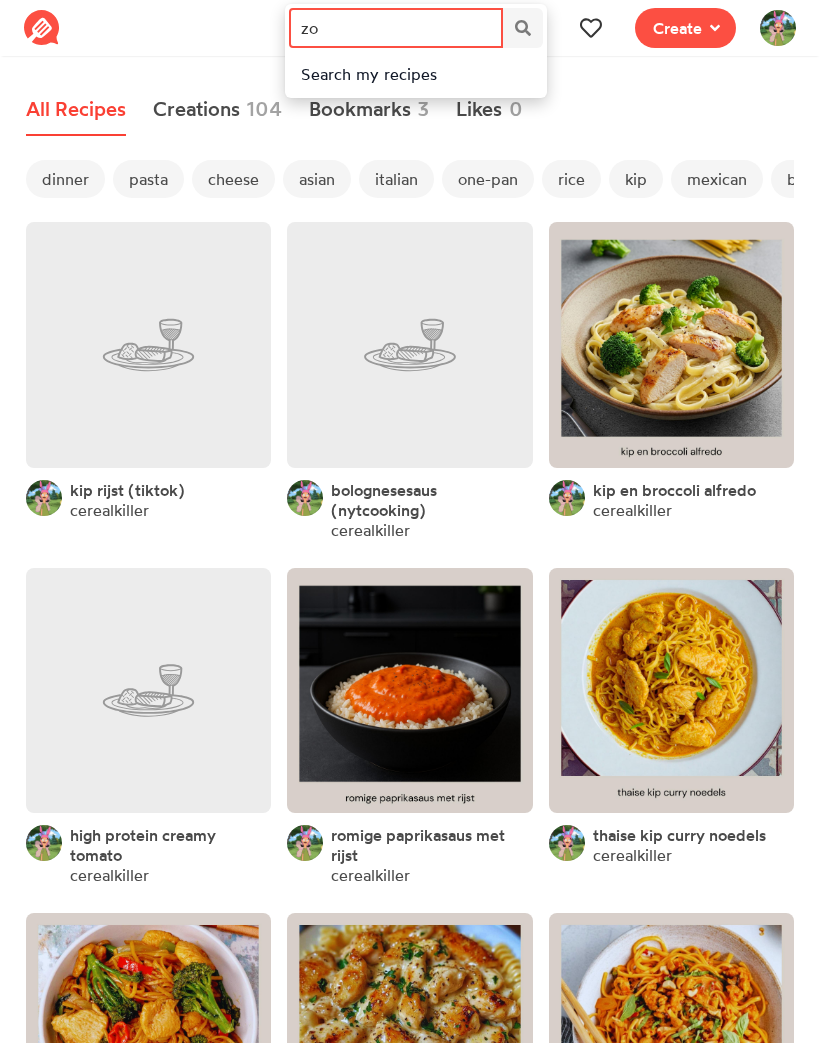 type on "z" 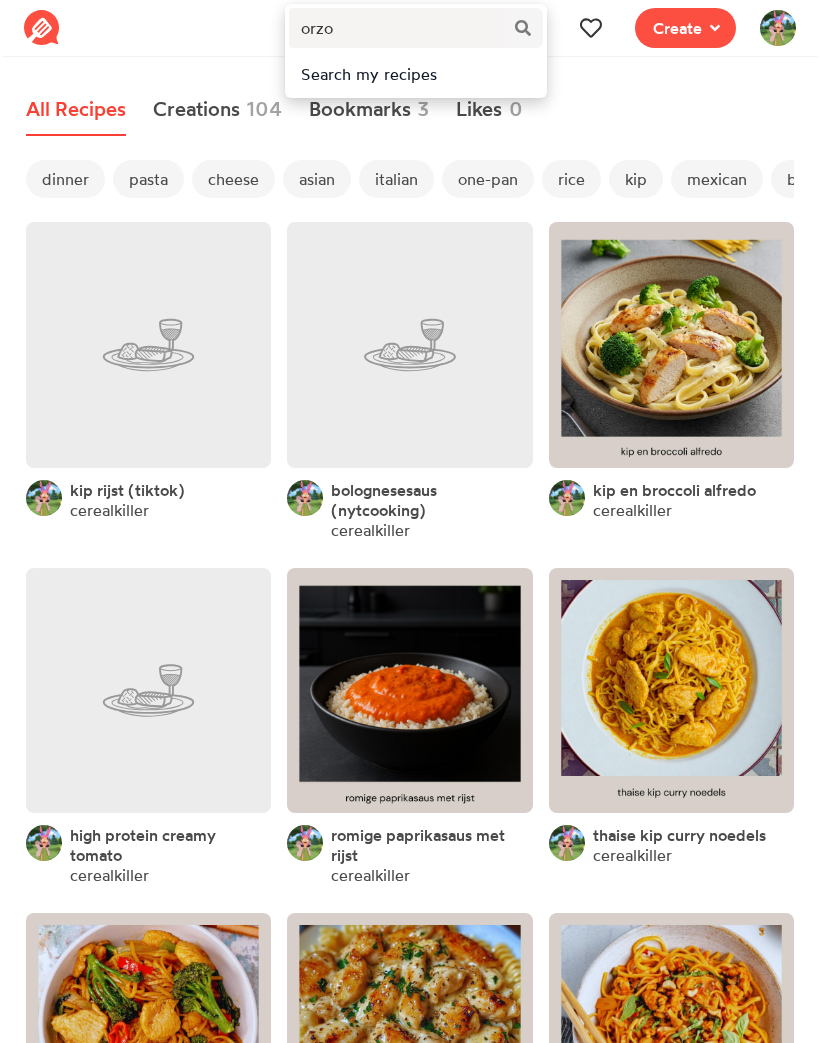 click on "Search my recipes" at bounding box center [415, 74] 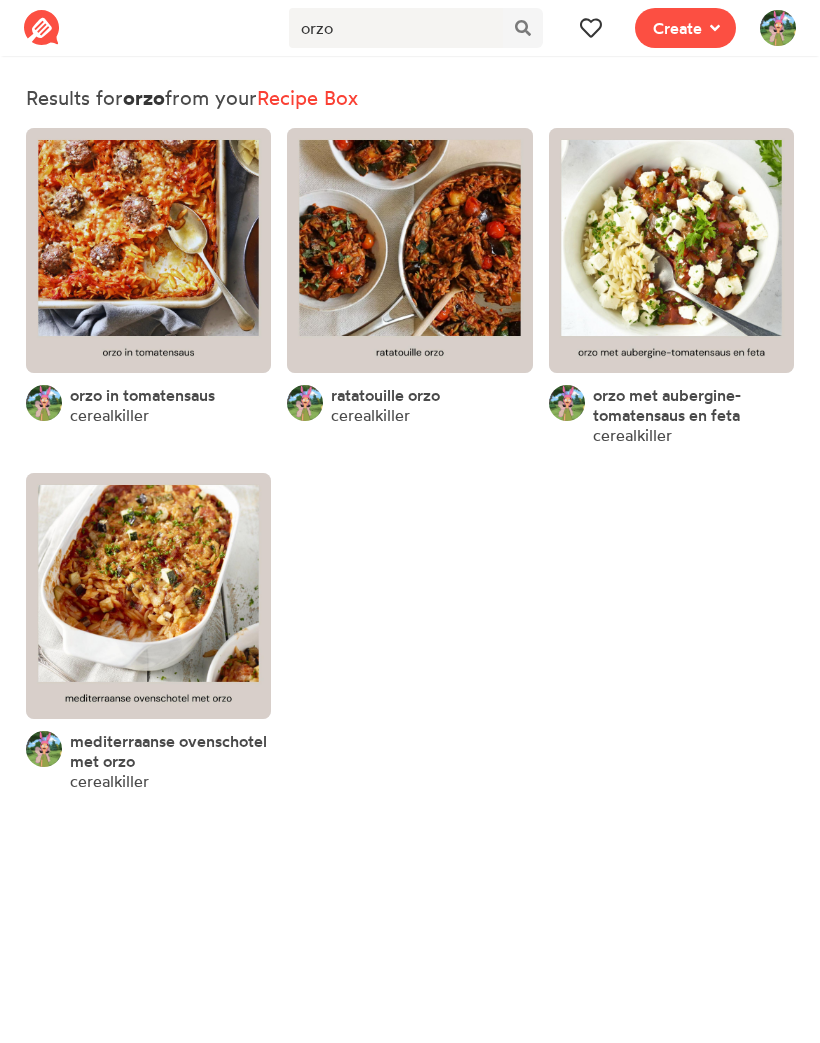 click at bounding box center (148, 250) 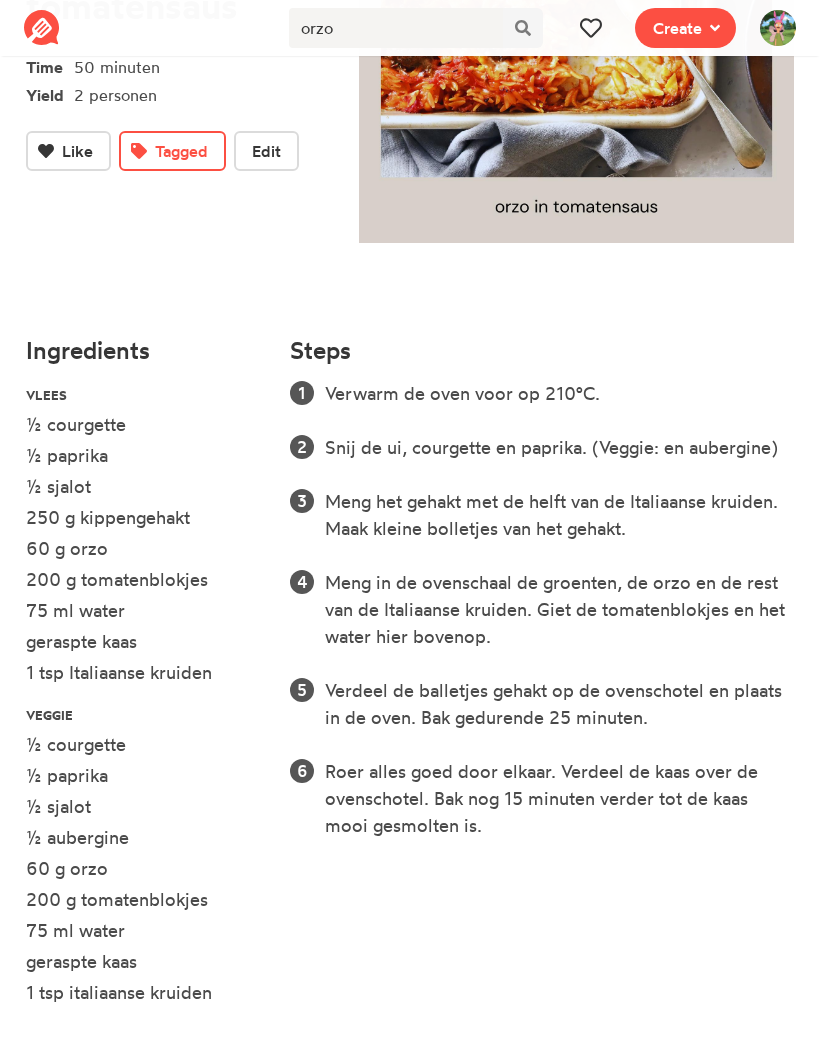 scroll, scrollTop: 315, scrollLeft: 0, axis: vertical 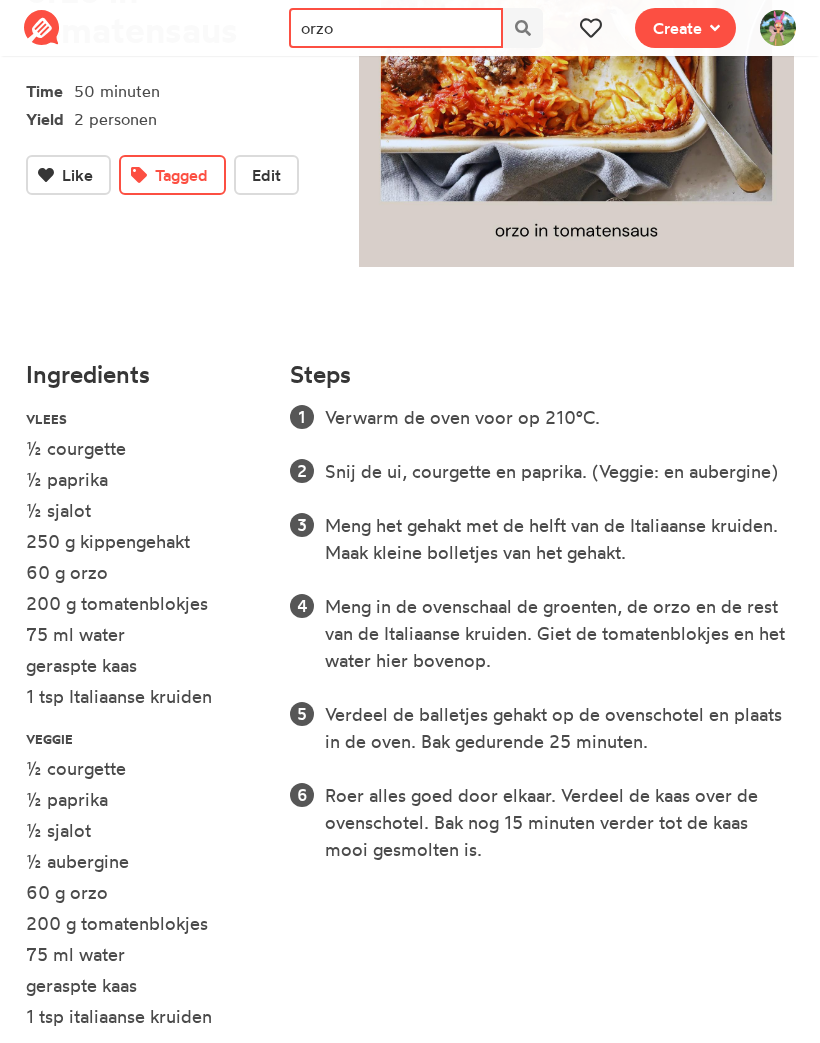 click on "orzo" at bounding box center [395, 28] 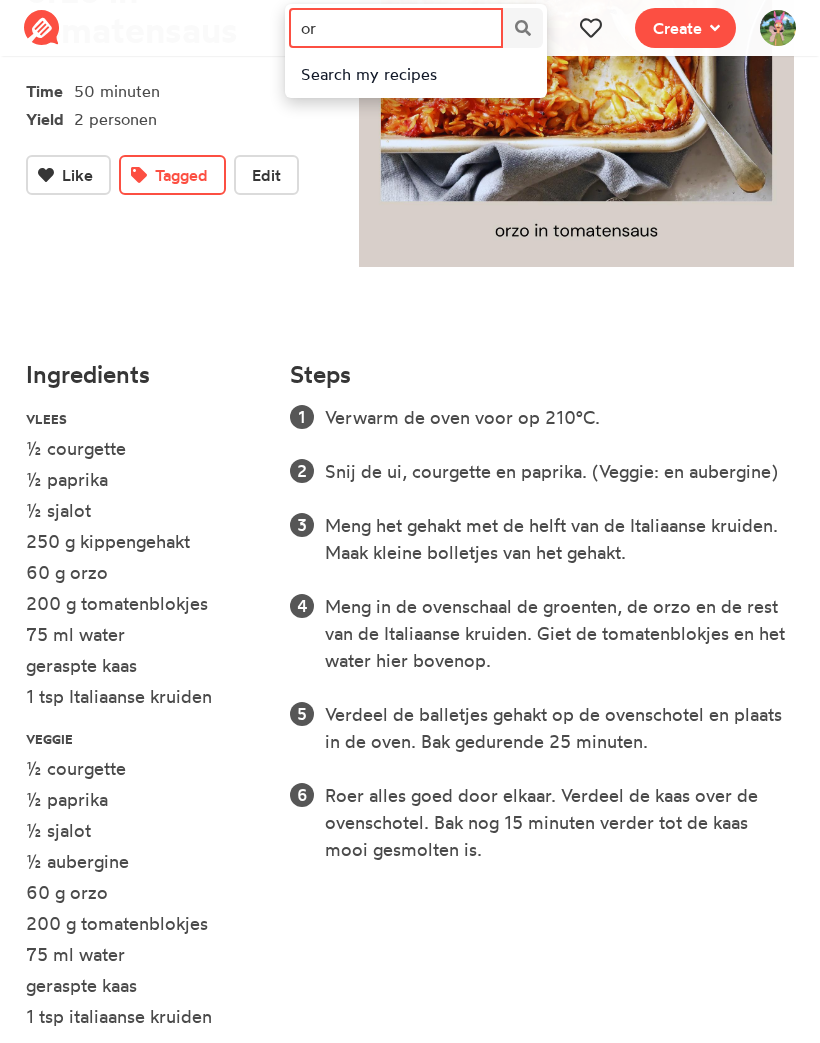 type on "o" 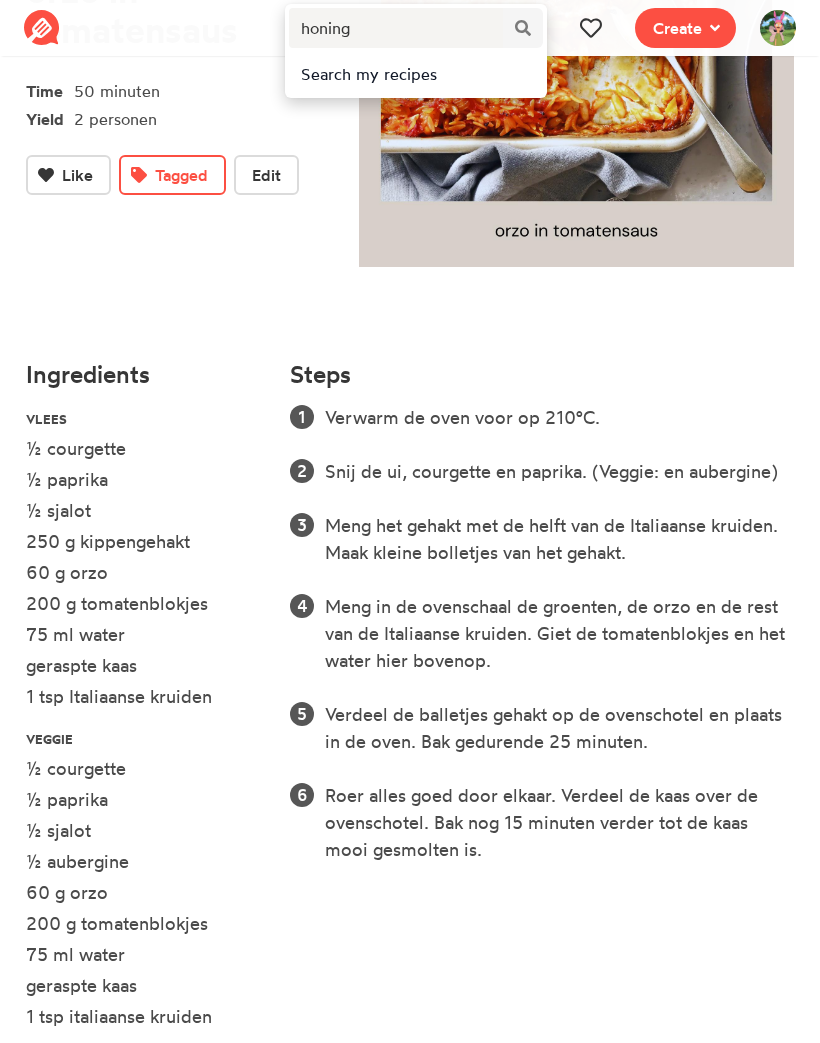 click on "Search my recipes" at bounding box center [415, 74] 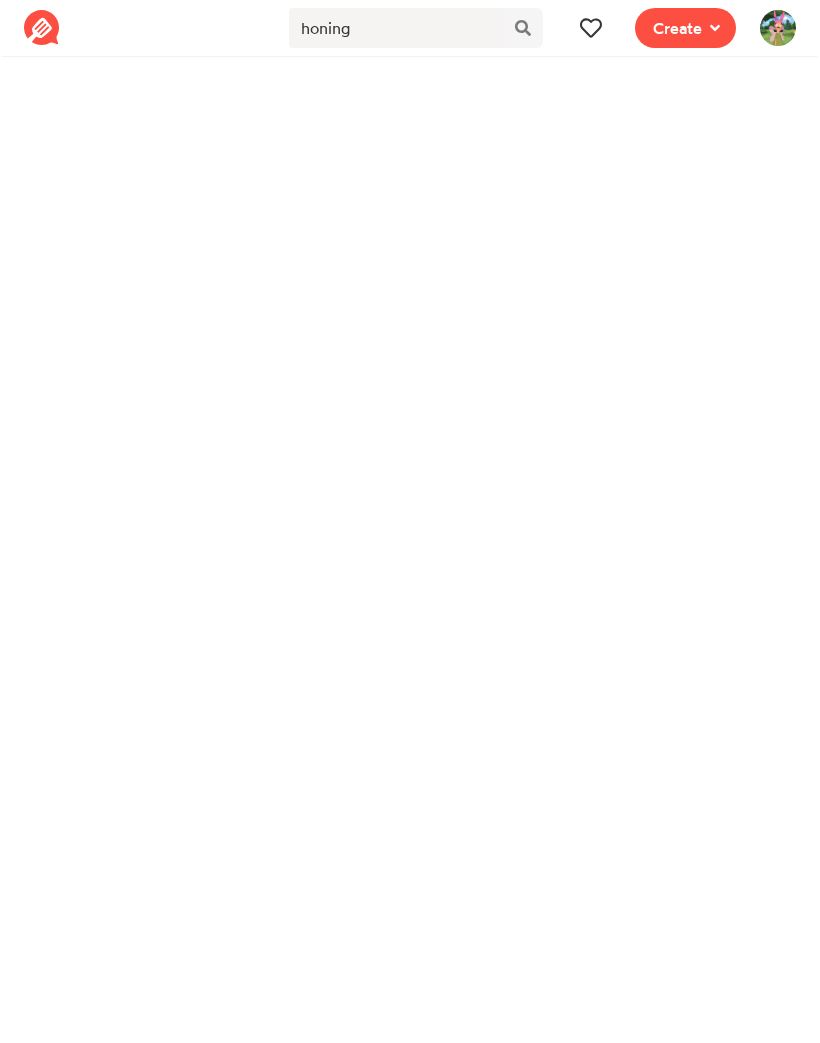 scroll, scrollTop: 0, scrollLeft: 0, axis: both 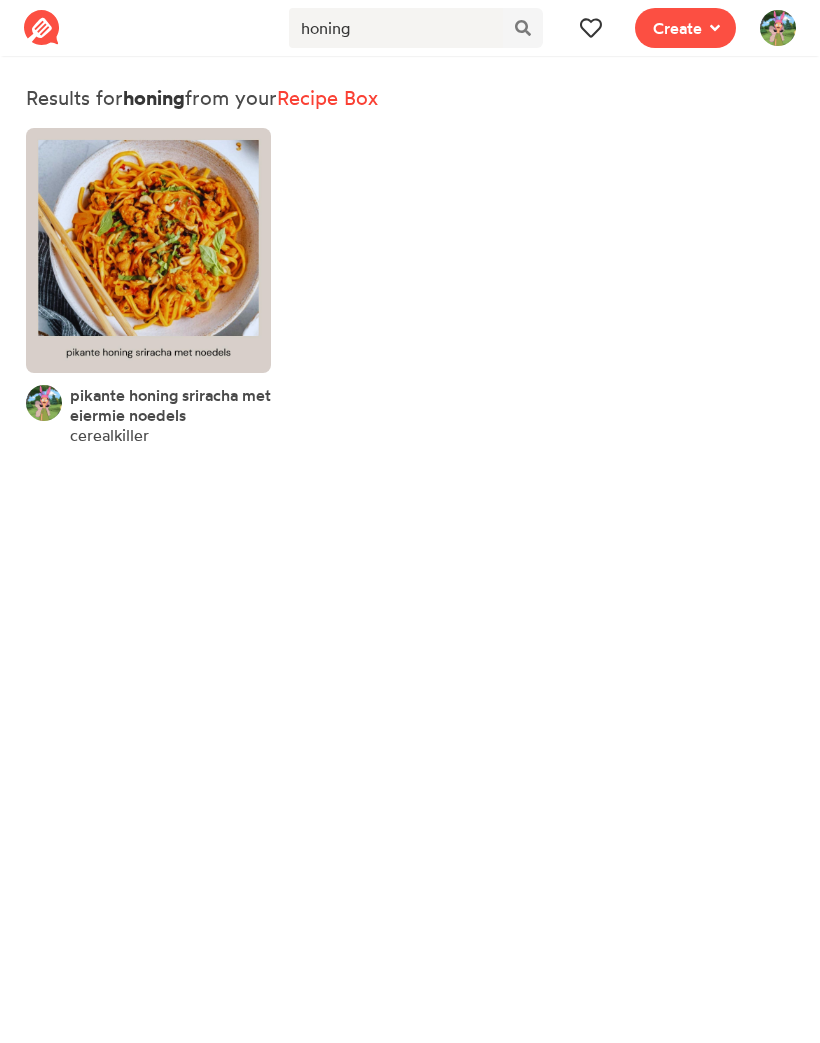 click at bounding box center (148, 250) 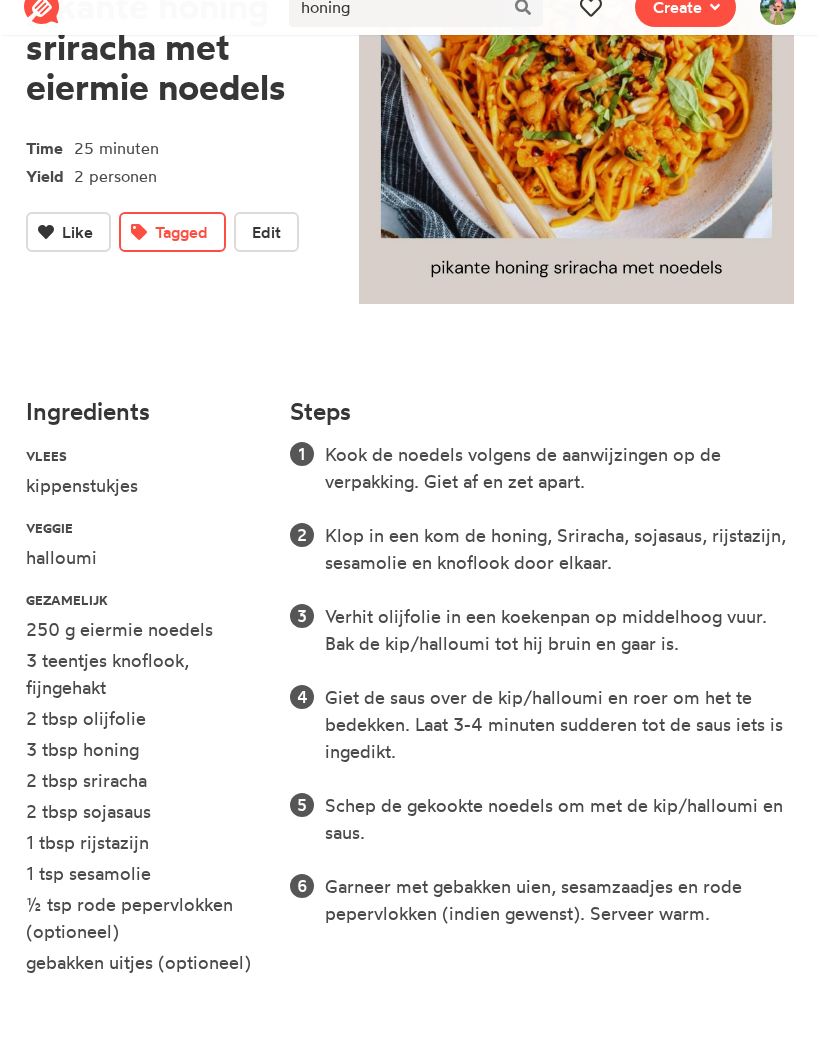 scroll, scrollTop: 224, scrollLeft: 0, axis: vertical 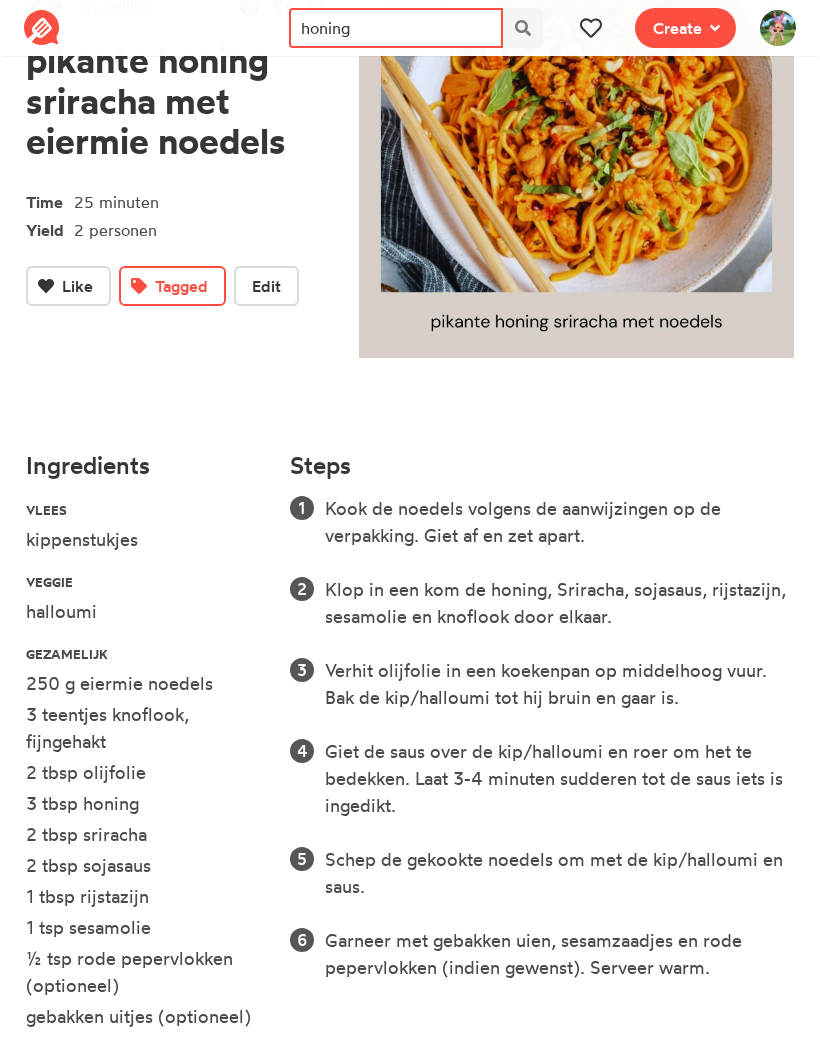 click on "honing" at bounding box center [395, 28] 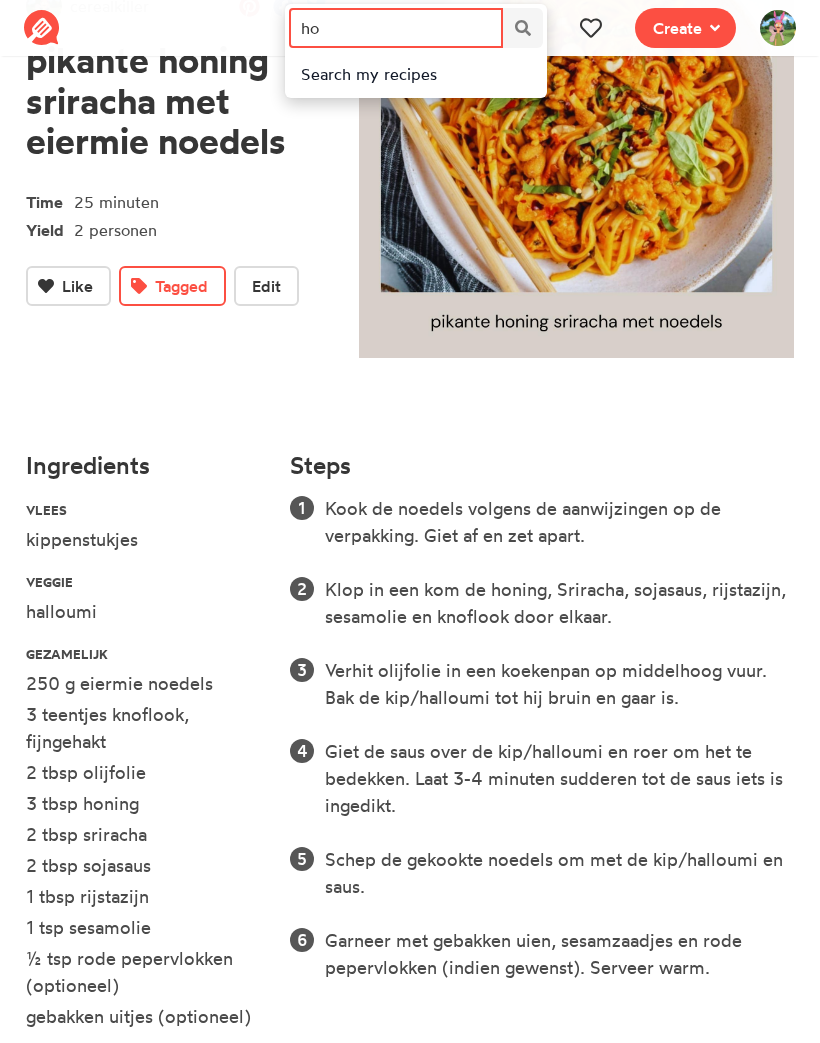 type on "h" 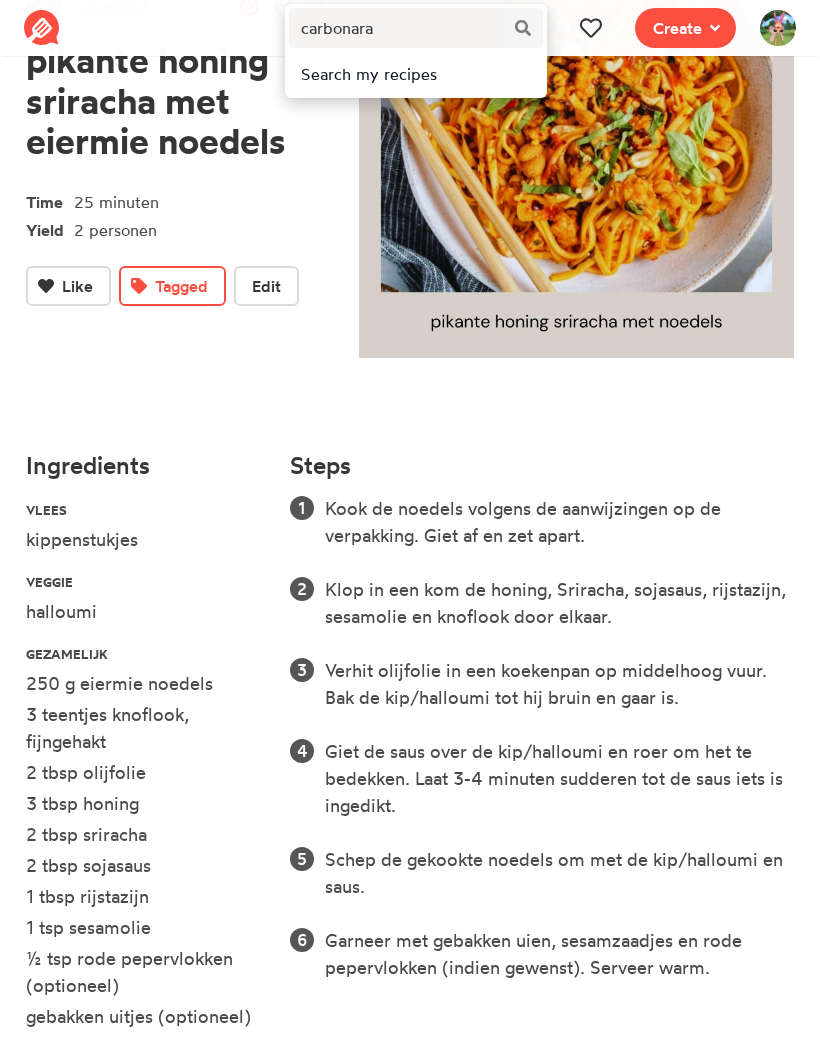 click on "Search my recipes" at bounding box center [415, 74] 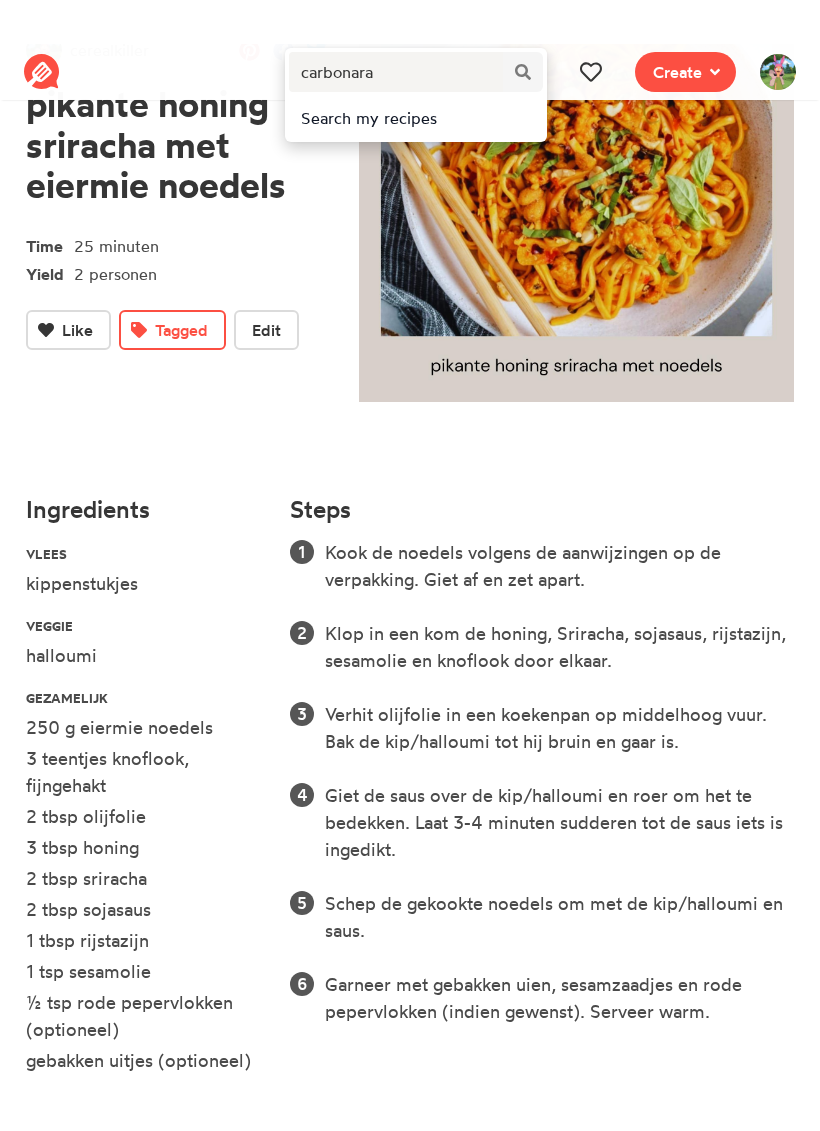 scroll, scrollTop: 0, scrollLeft: 0, axis: both 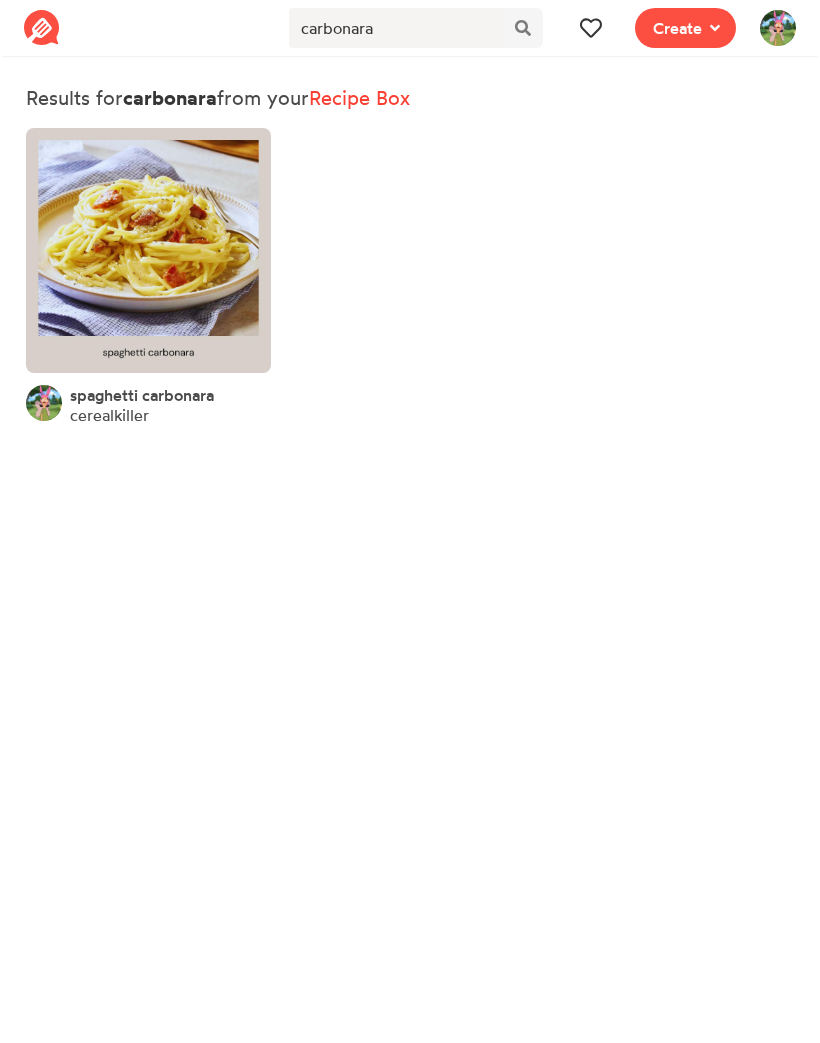 click at bounding box center [148, 250] 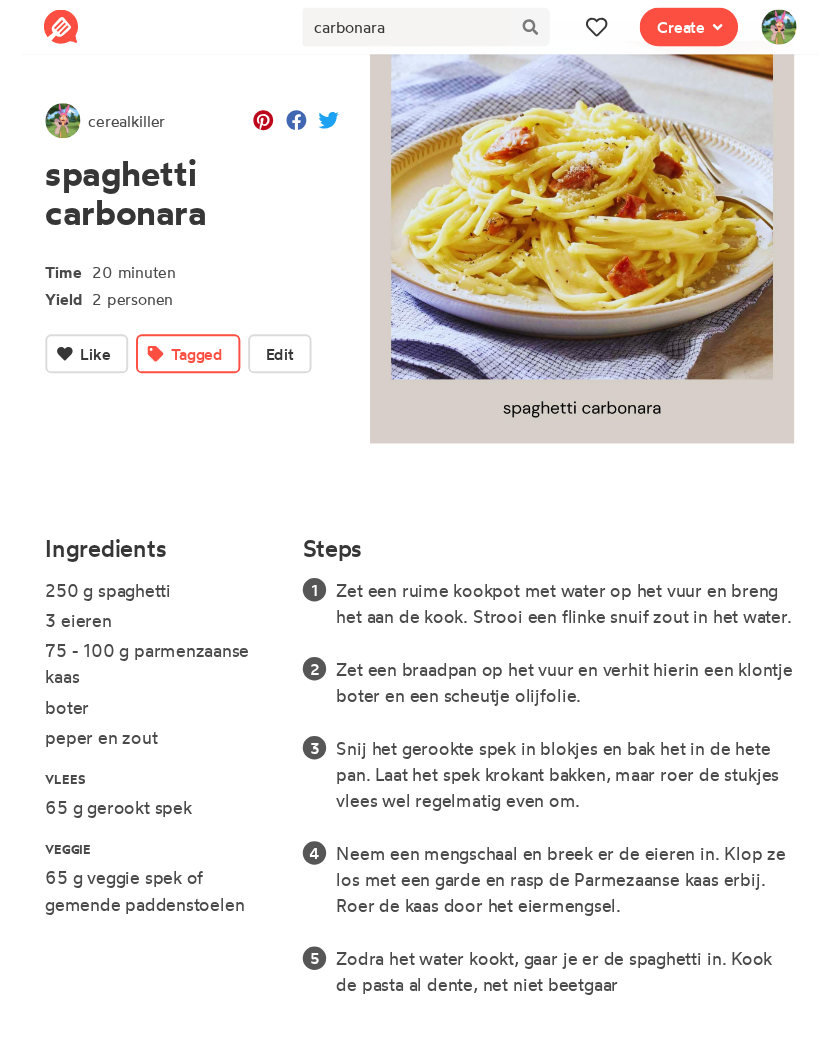 scroll, scrollTop: 207, scrollLeft: 0, axis: vertical 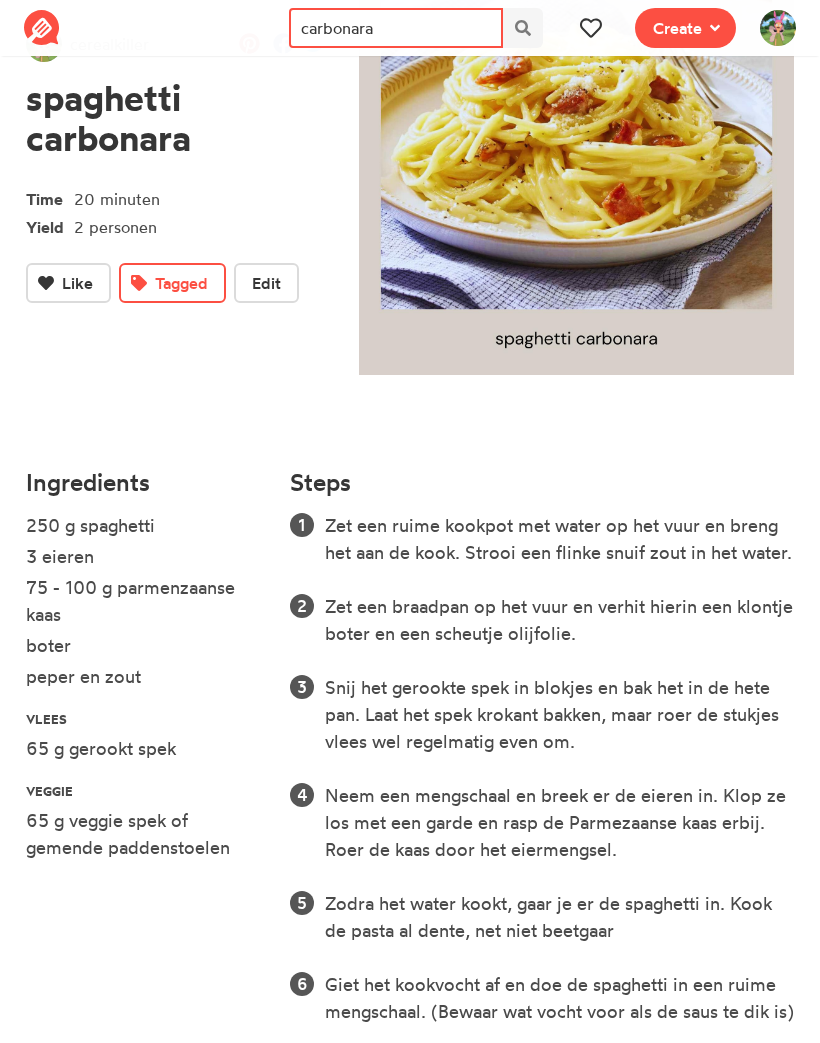 click on "carbonara" at bounding box center [395, 28] 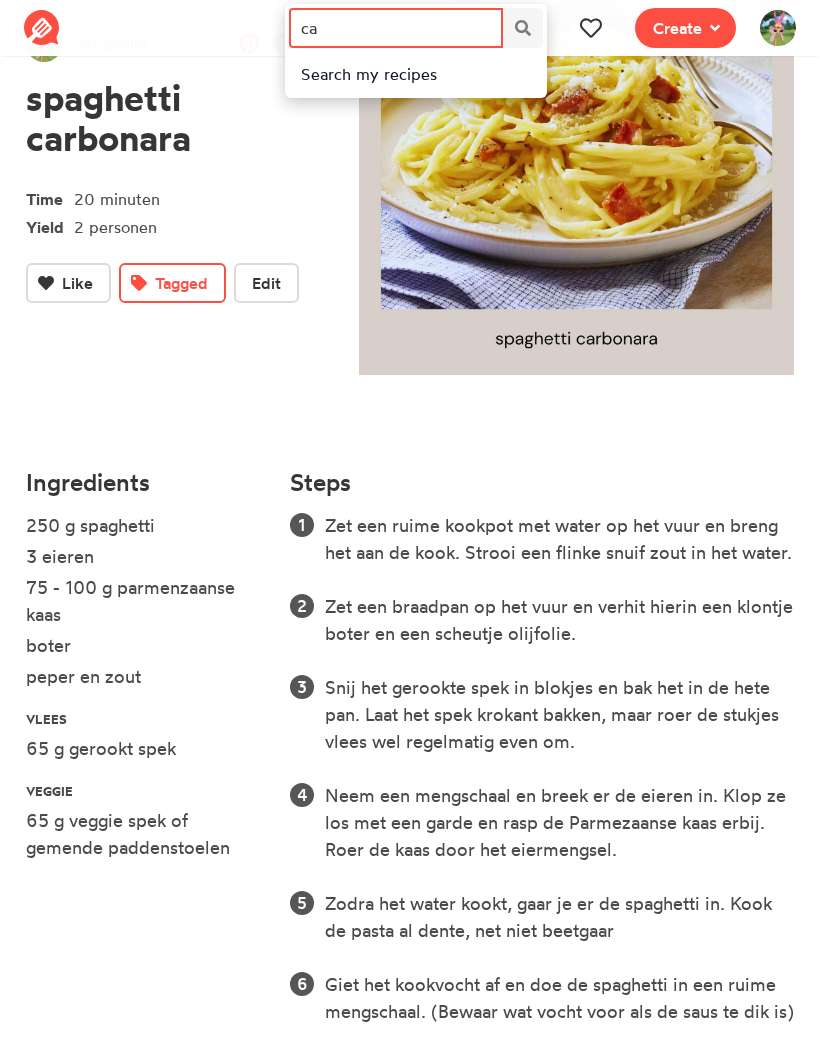 type on "c" 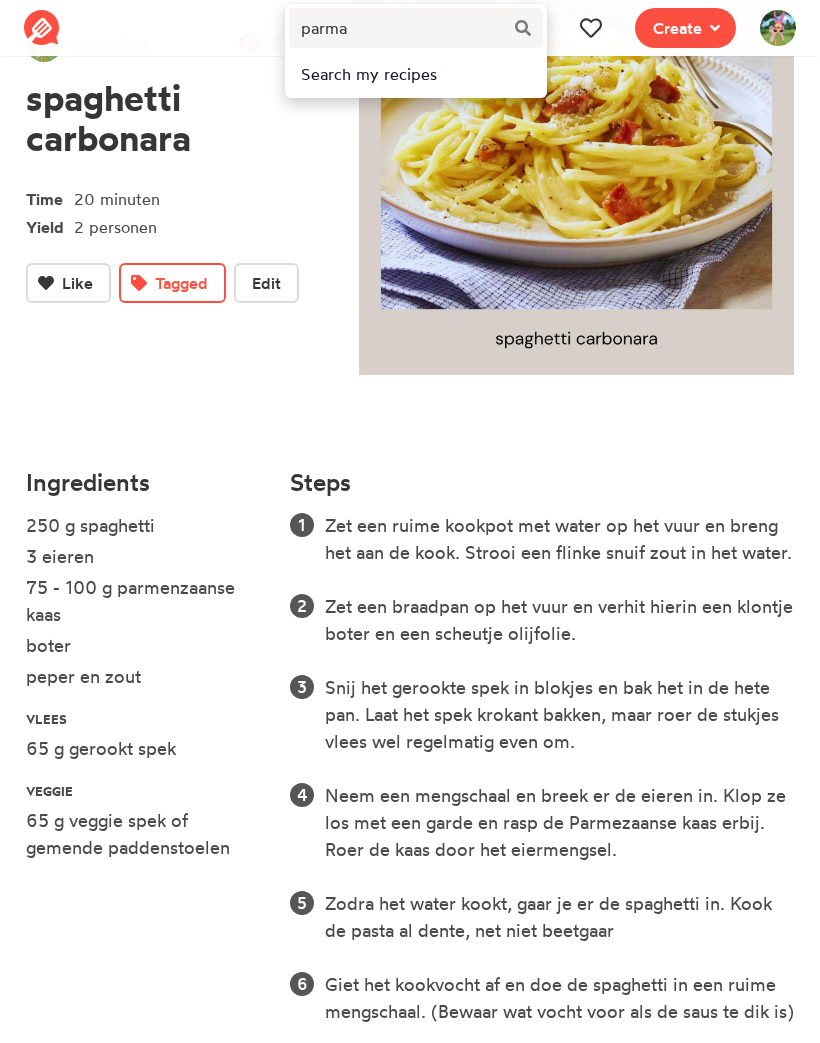 click on "Search my recipes" at bounding box center [415, 74] 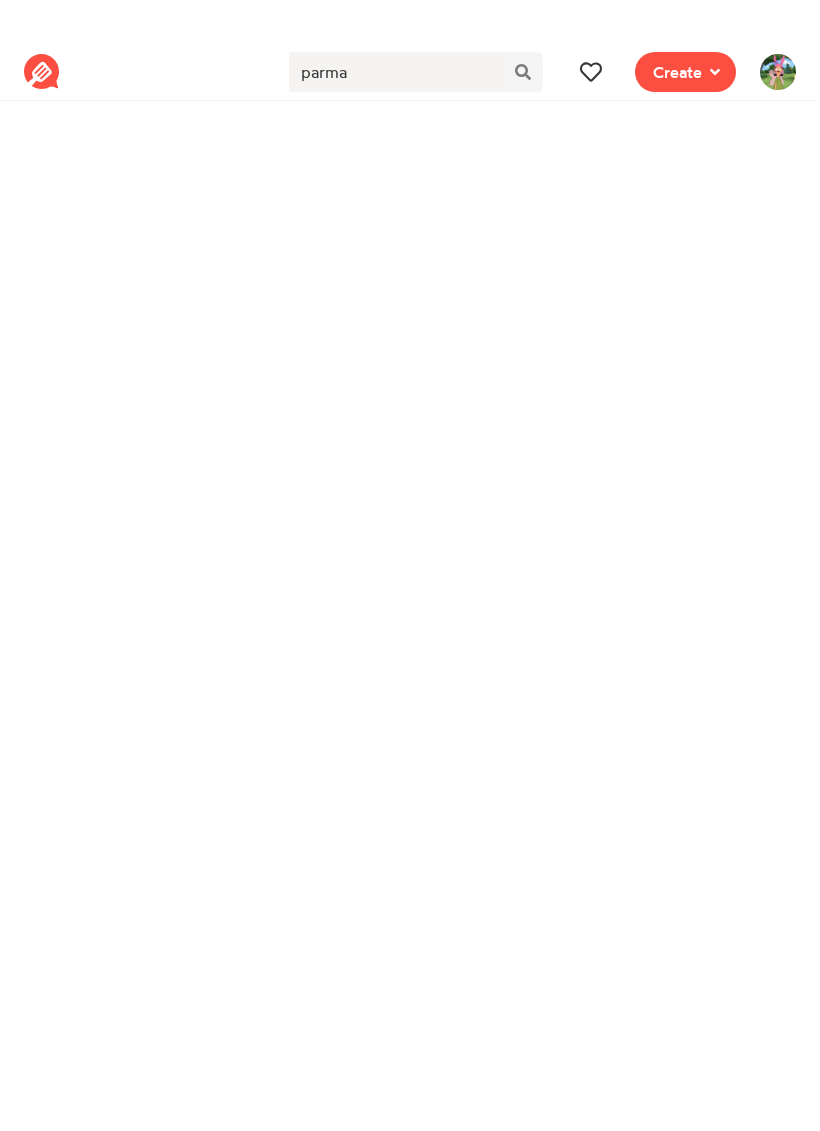 scroll, scrollTop: 0, scrollLeft: 0, axis: both 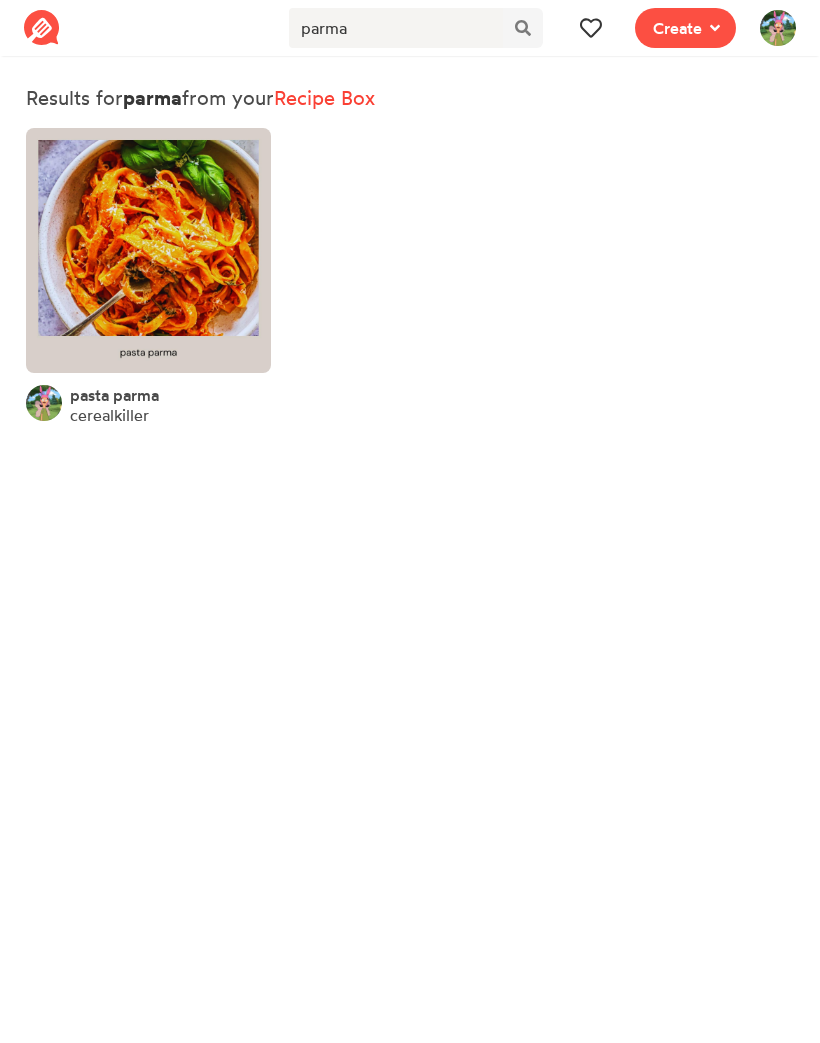 click at bounding box center [148, 250] 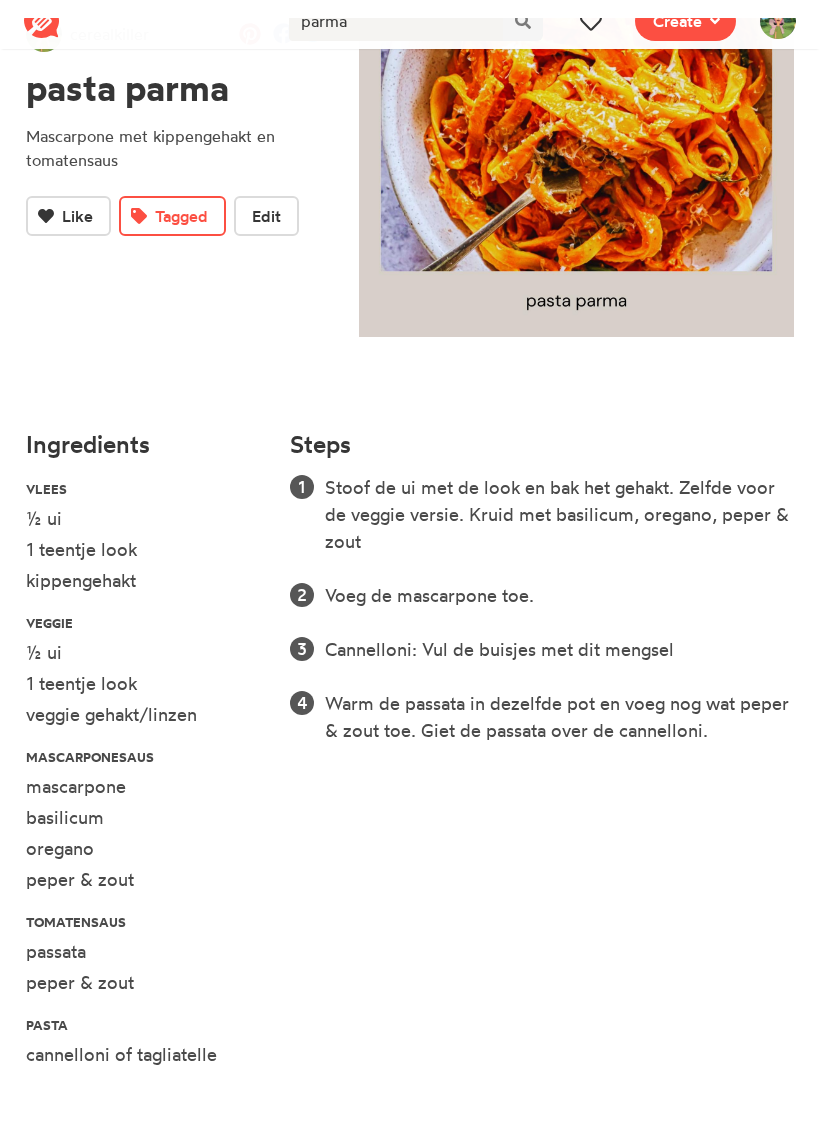 scroll, scrollTop: 203, scrollLeft: 0, axis: vertical 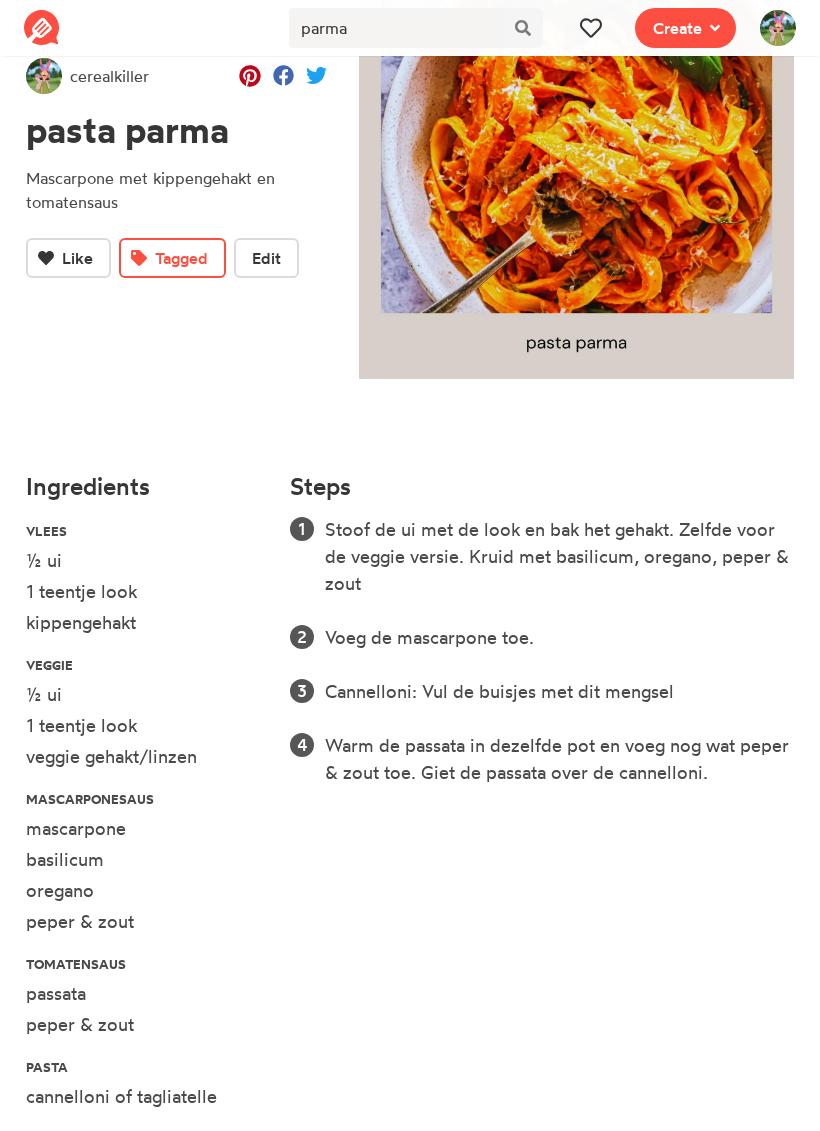 click 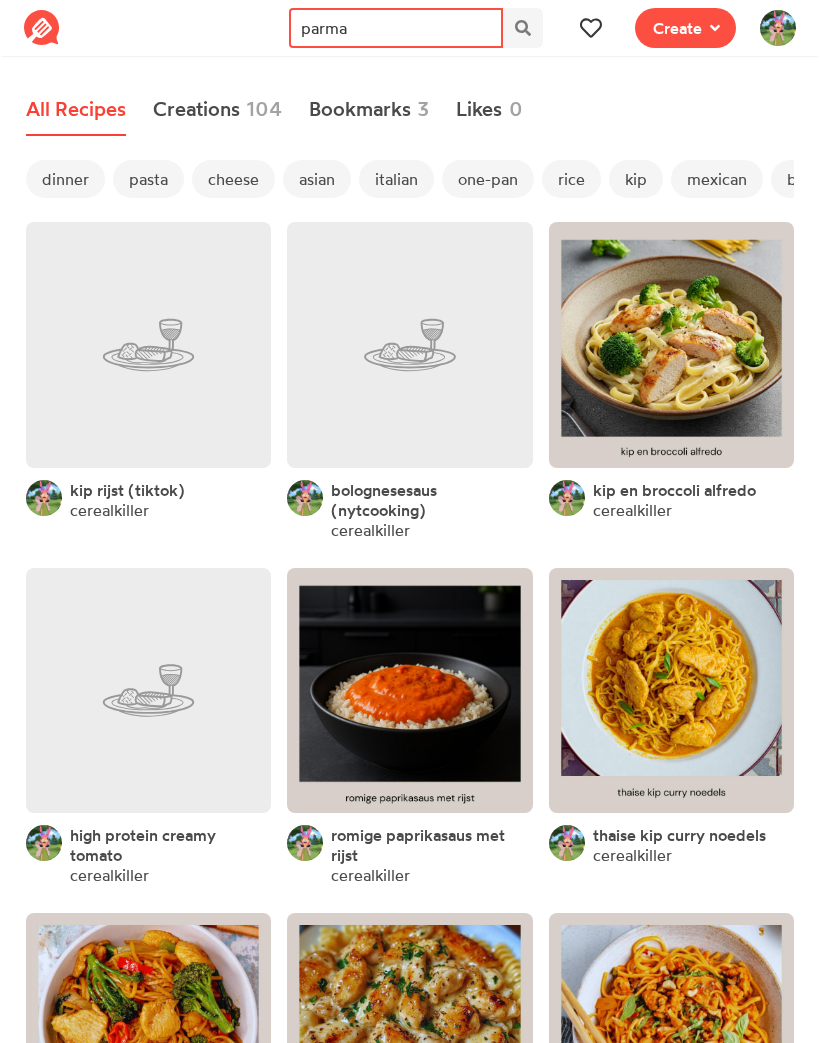 click on "parma" at bounding box center [395, 28] 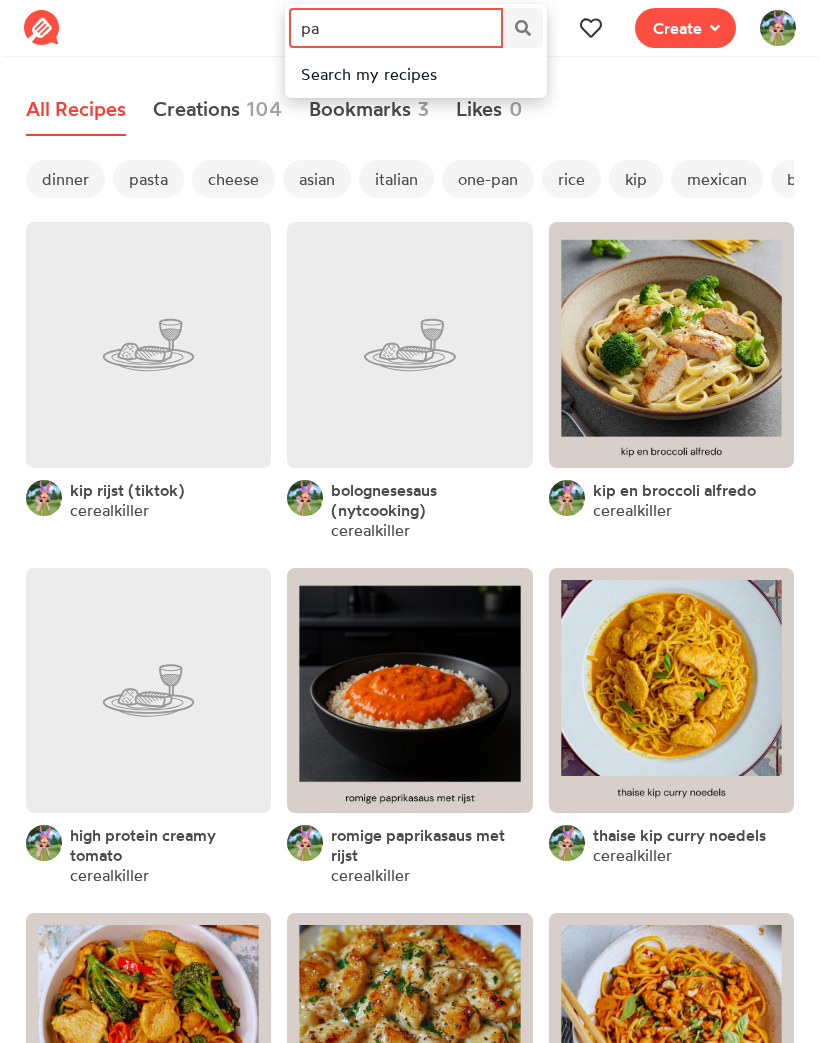 type on "p" 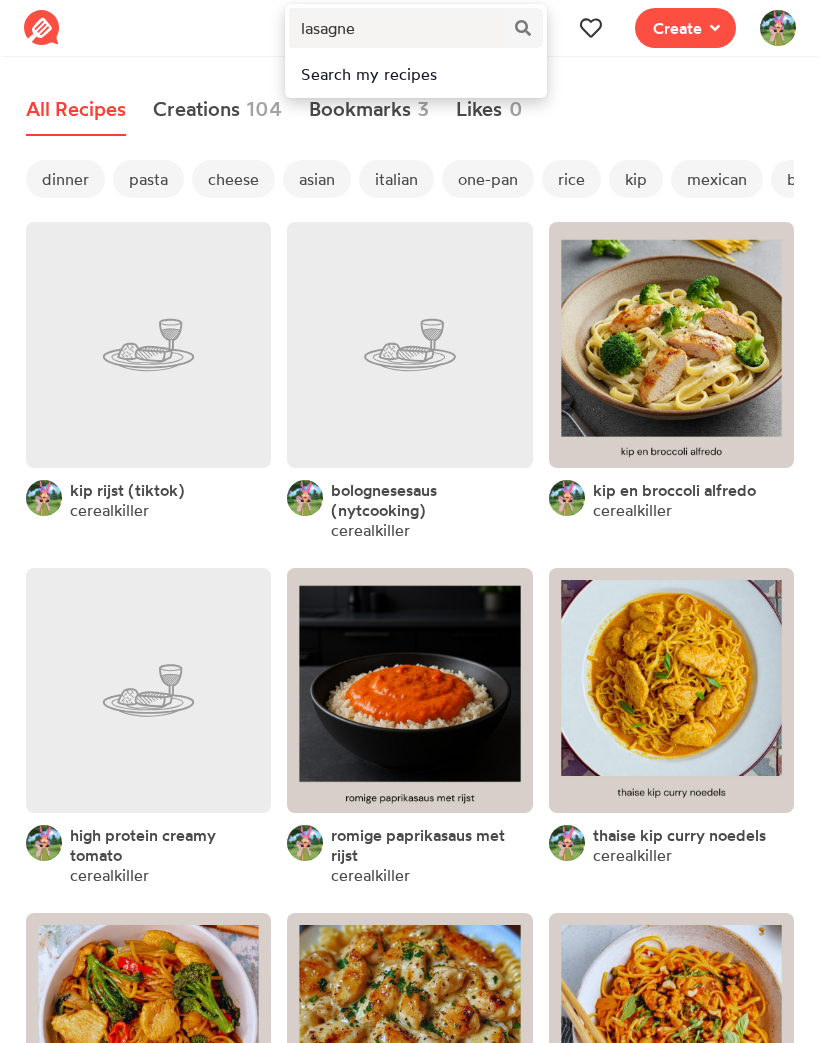 click on "Search my recipes" at bounding box center [415, 74] 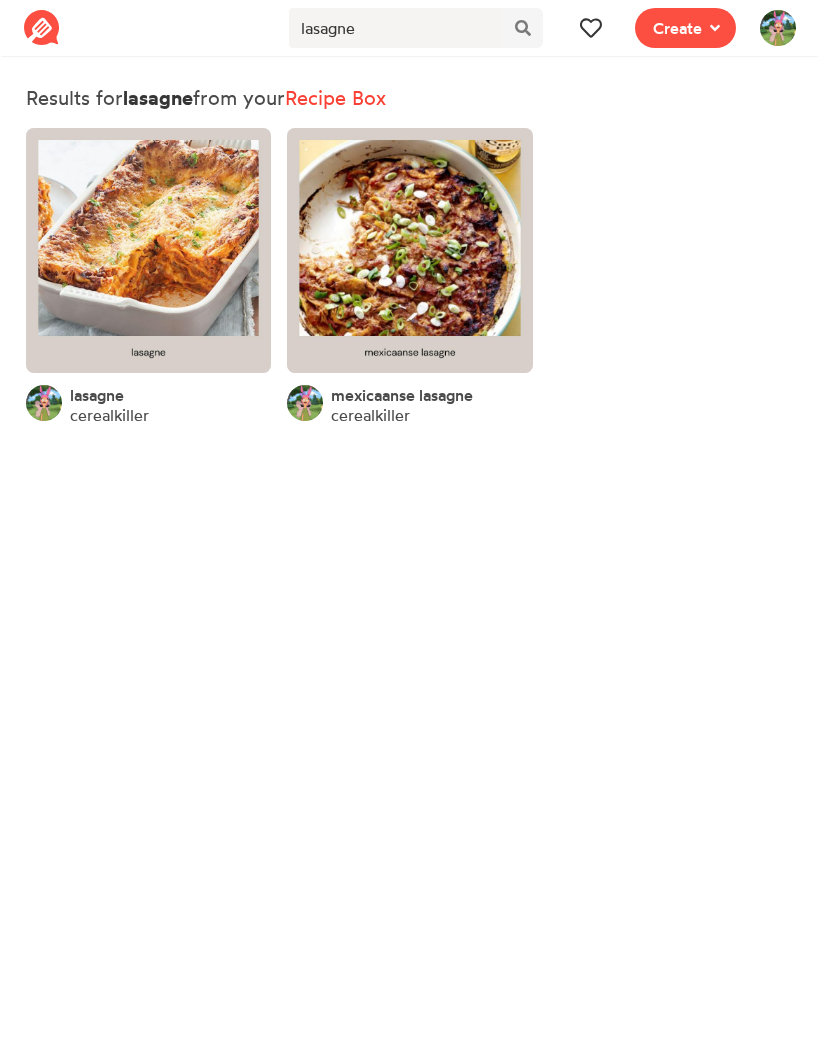 click at bounding box center (409, 250) 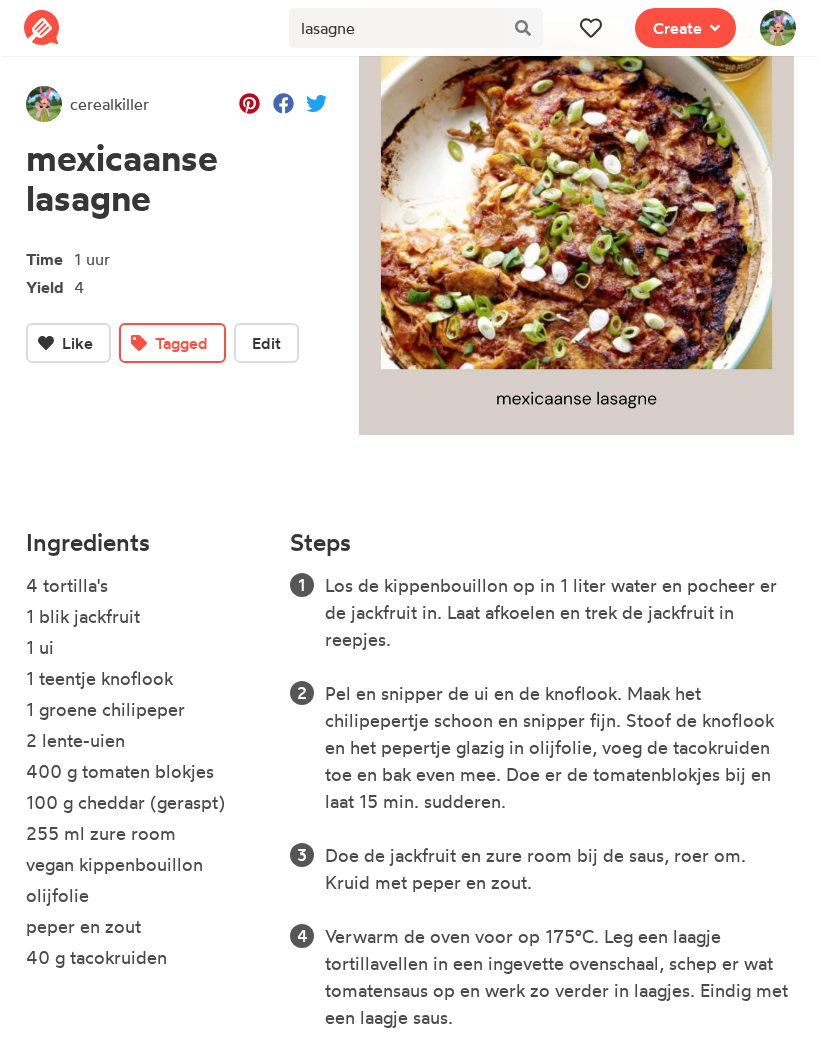 scroll, scrollTop: 139, scrollLeft: 0, axis: vertical 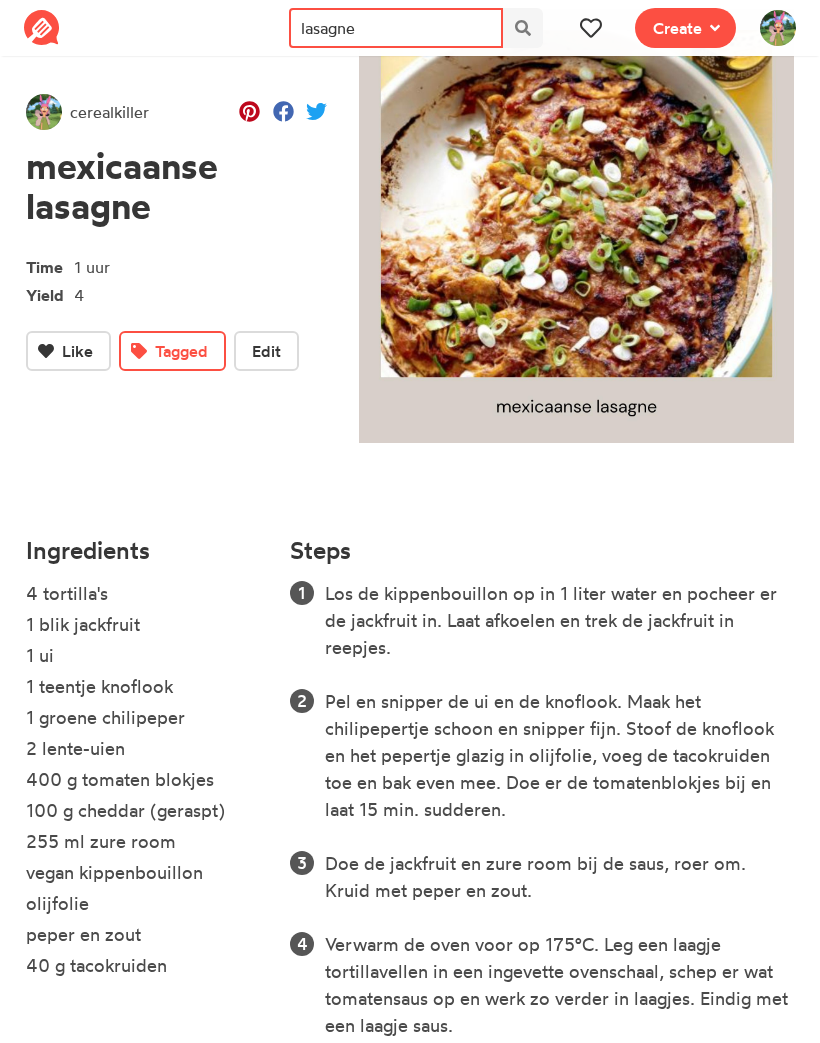 click on "lasagne" at bounding box center (395, 28) 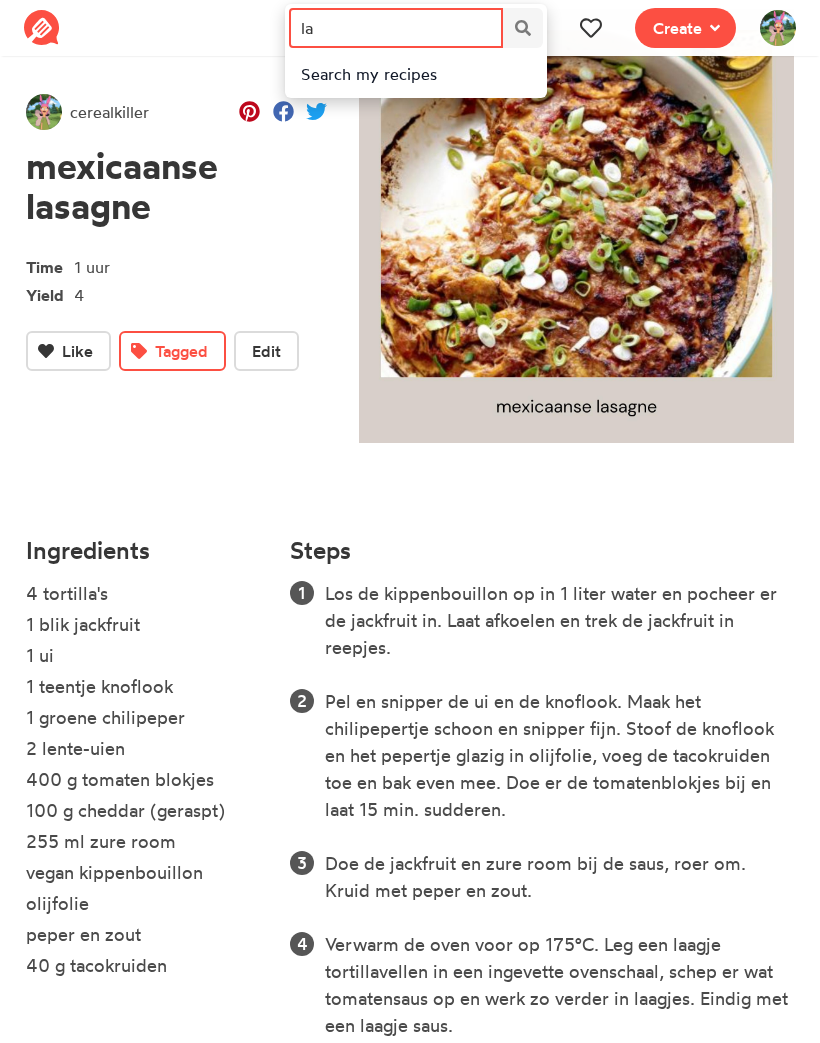 type on "l" 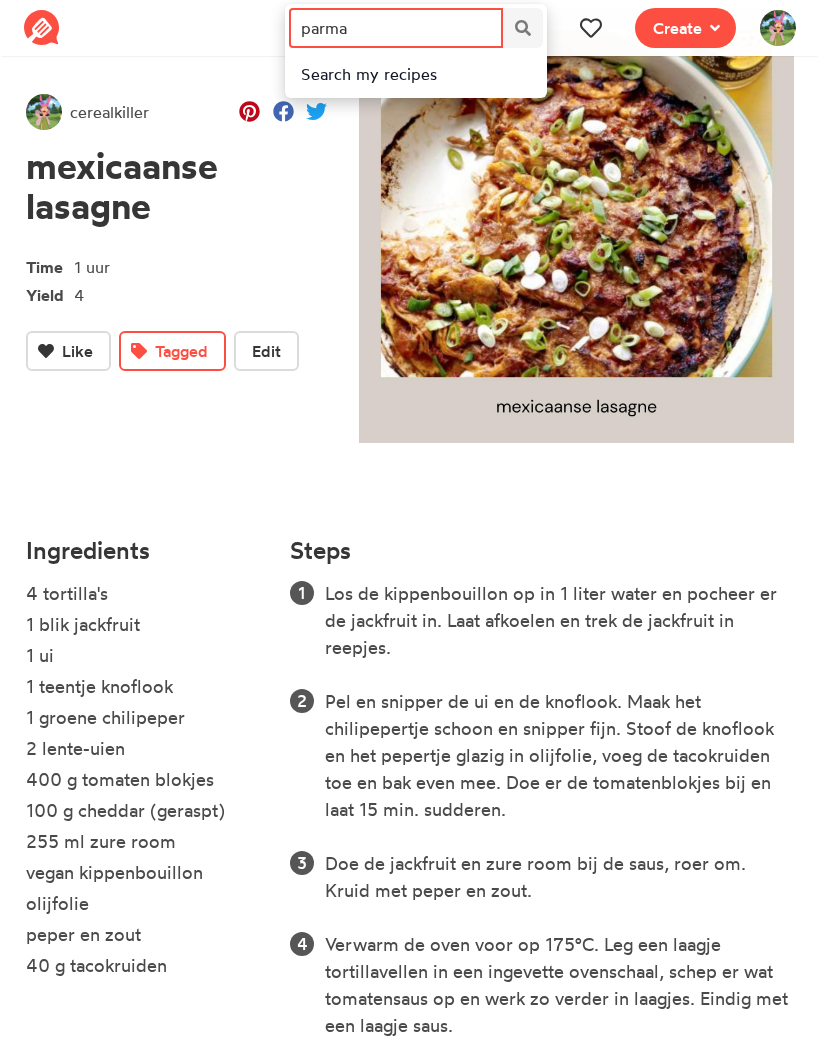 type on "parma" 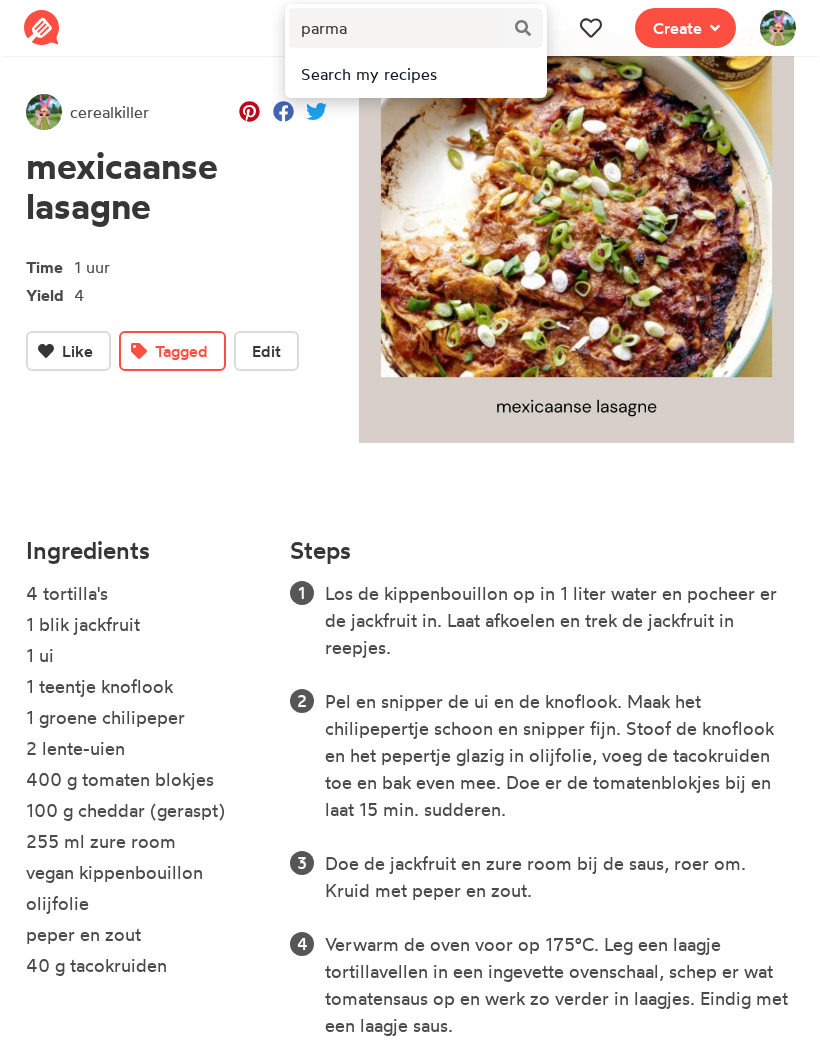 click on "Search my recipes" at bounding box center (415, 74) 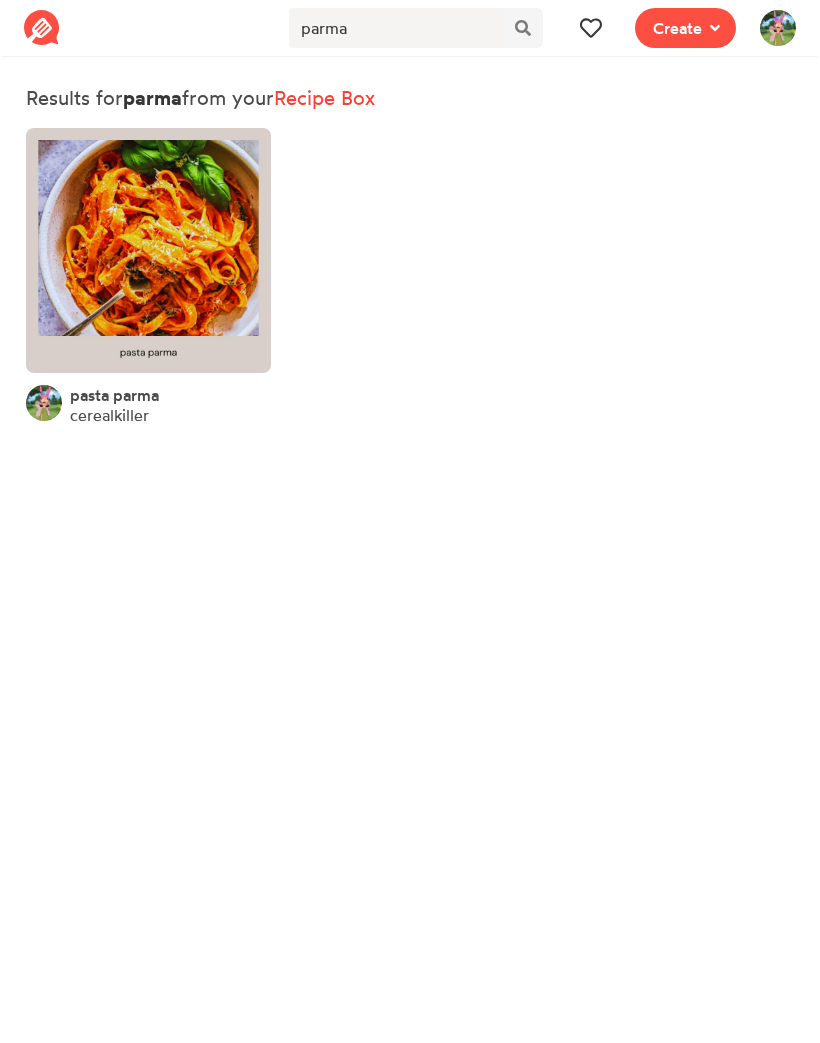 click at bounding box center (148, 250) 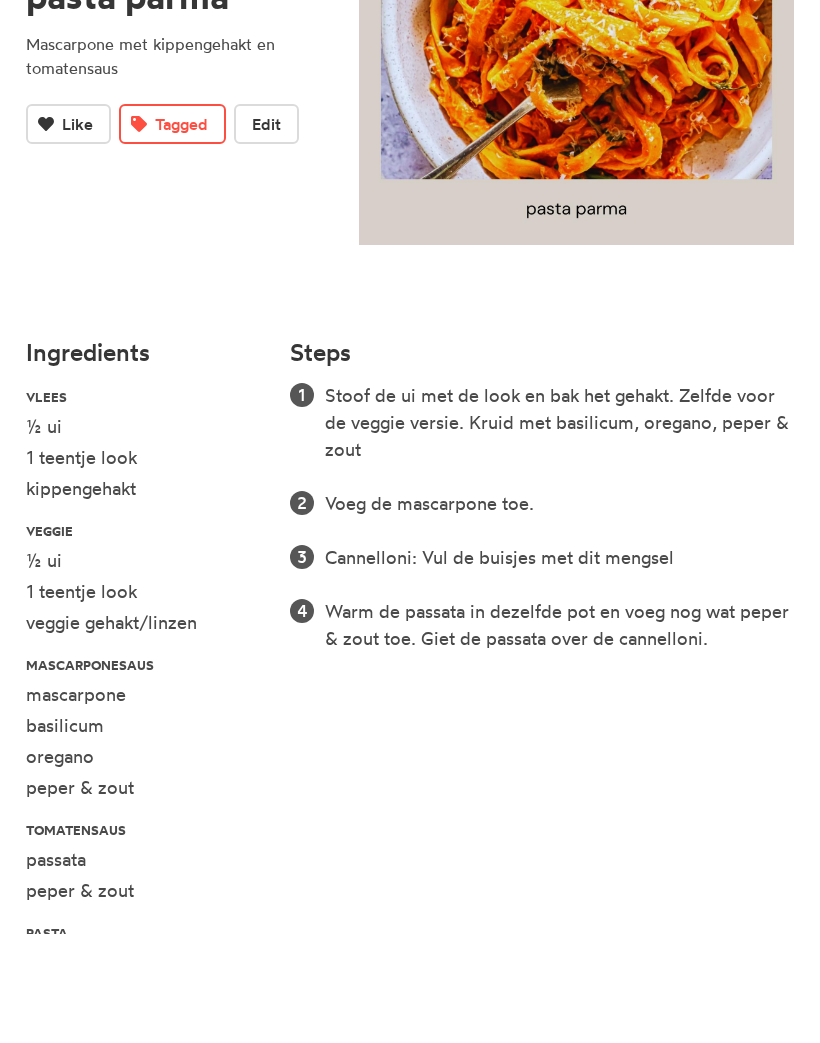 scroll, scrollTop: 316, scrollLeft: 0, axis: vertical 